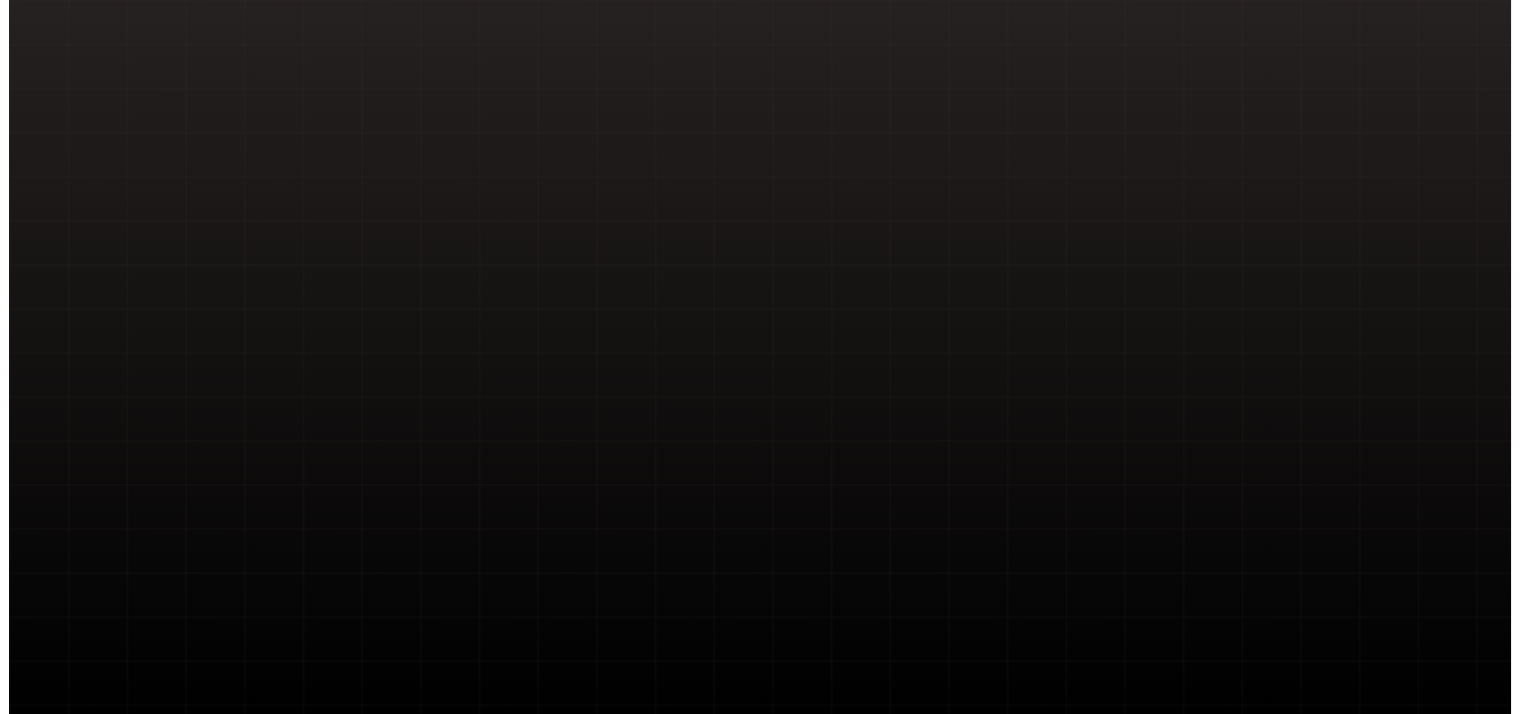 scroll, scrollTop: 0, scrollLeft: 0, axis: both 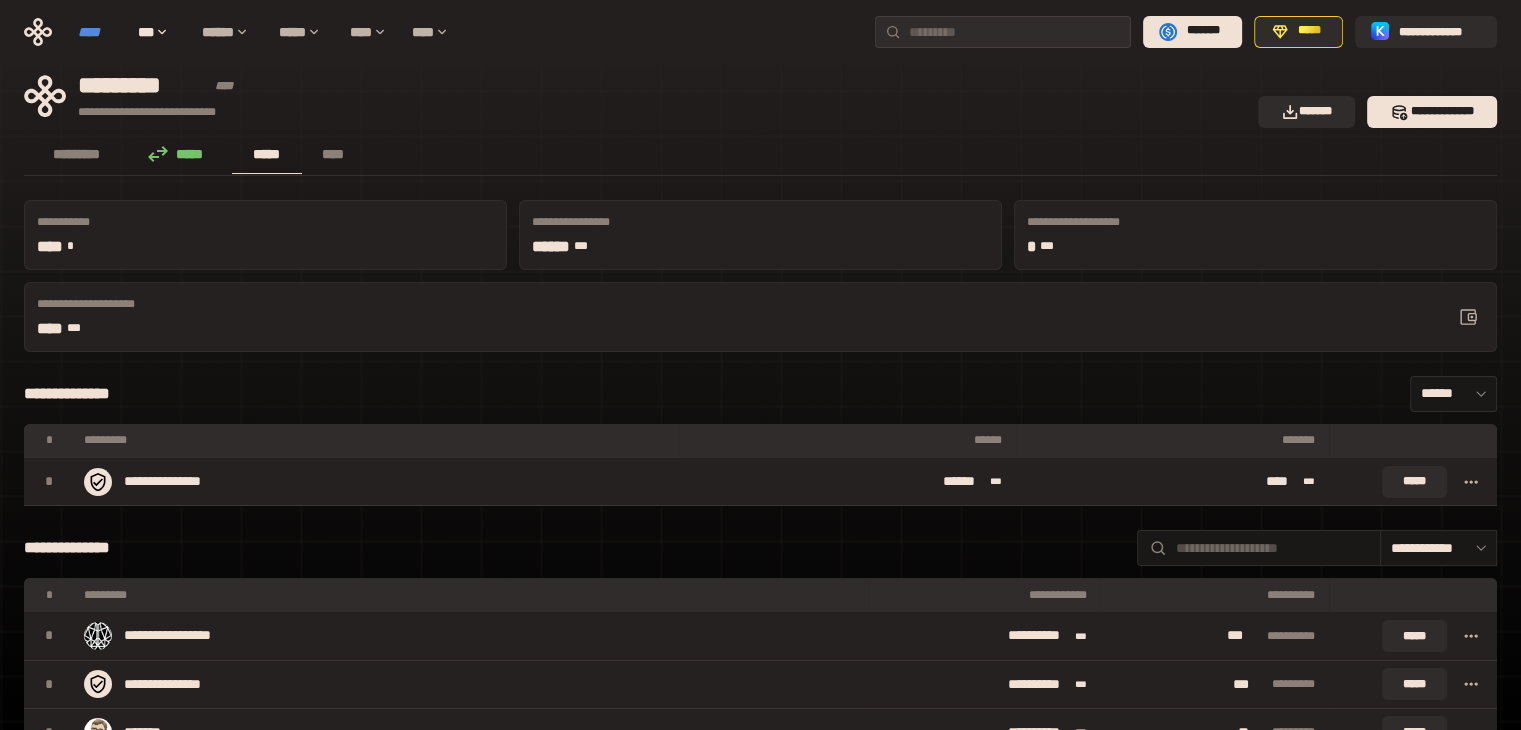 click on "****" at bounding box center (98, 32) 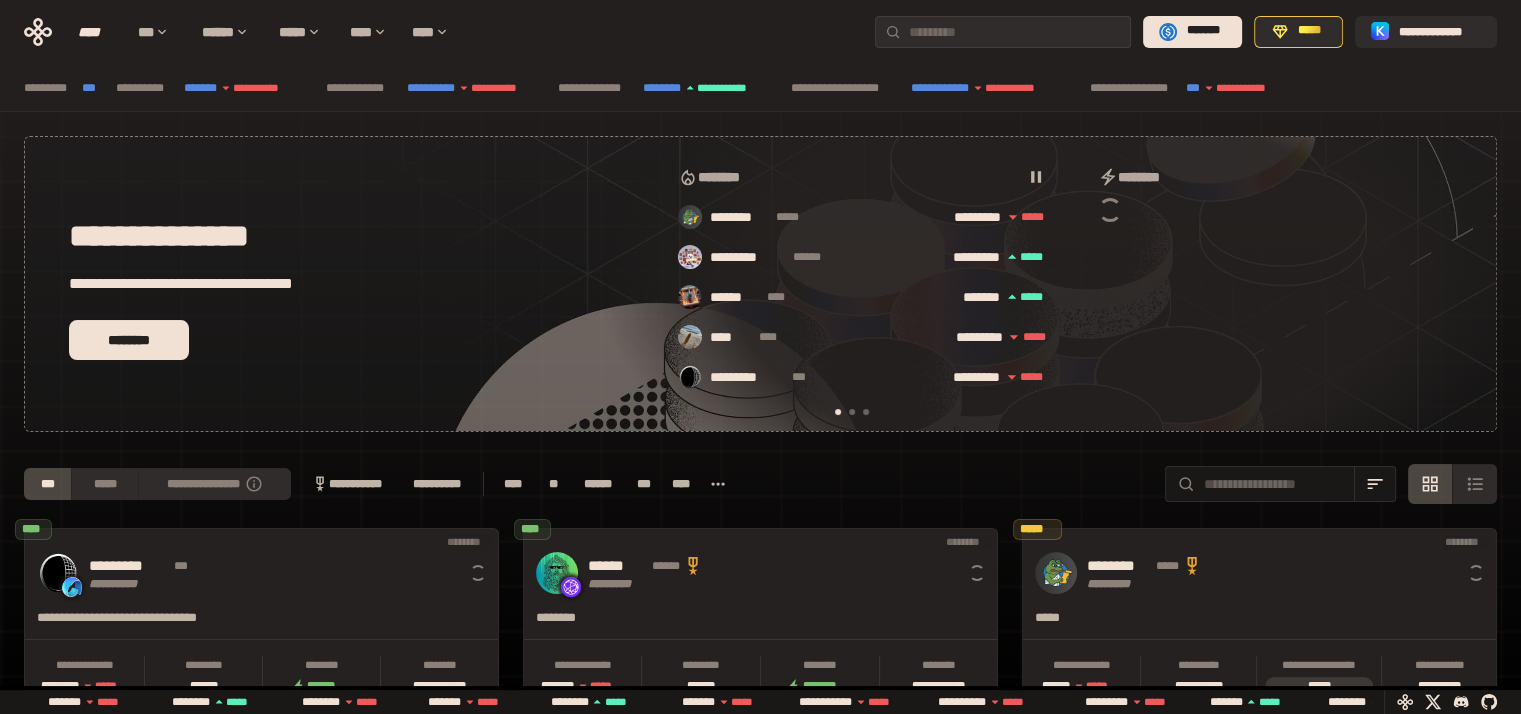 scroll, scrollTop: 0, scrollLeft: 16, axis: horizontal 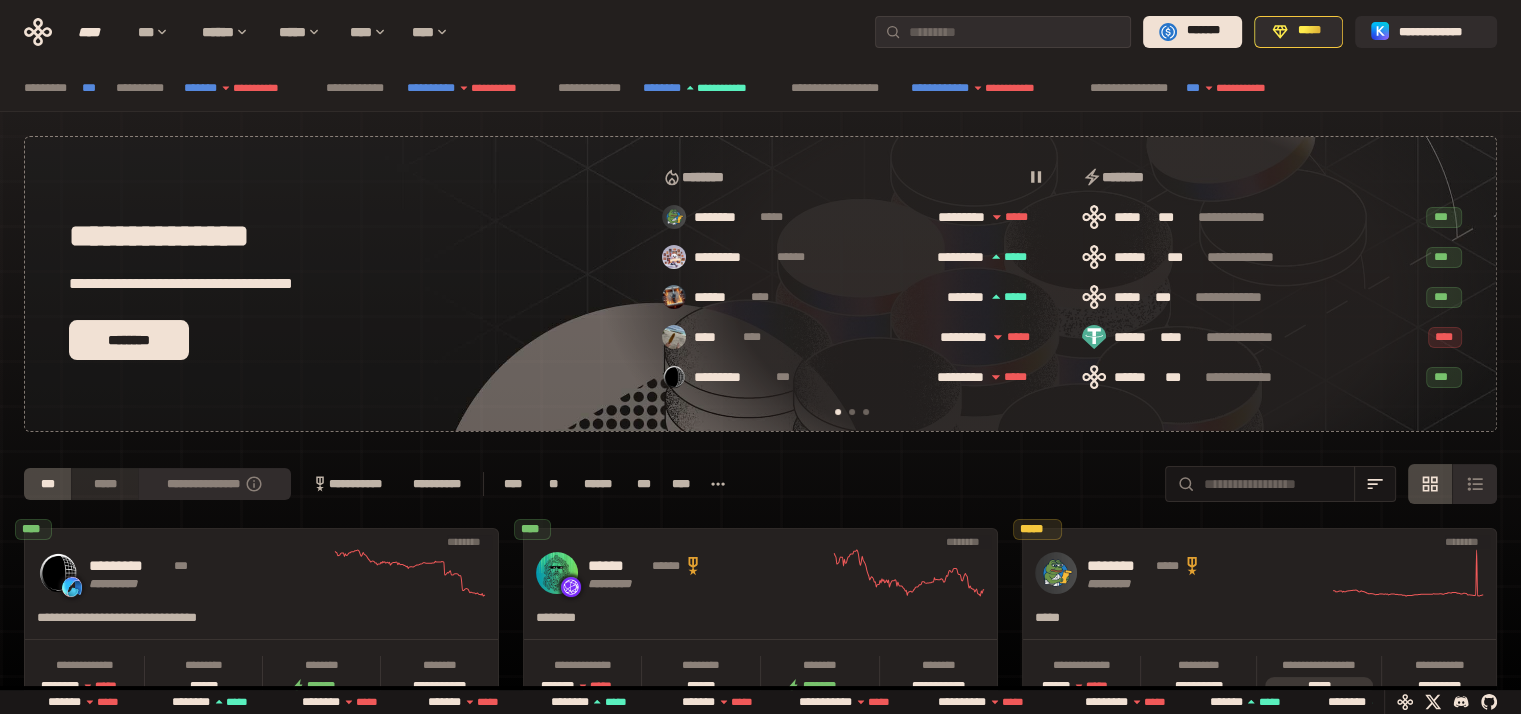 click on "*****" at bounding box center (104, 484) 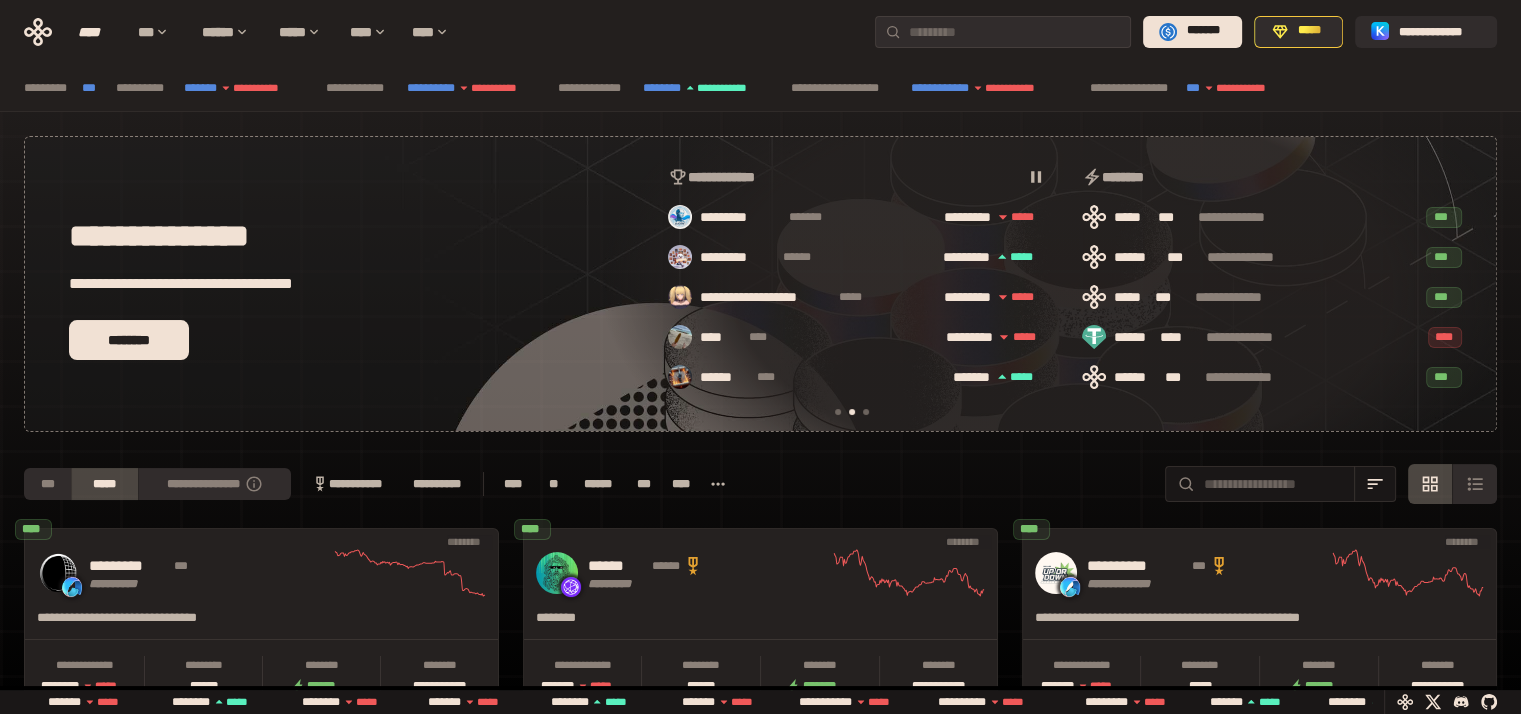 scroll, scrollTop: 0, scrollLeft: 436, axis: horizontal 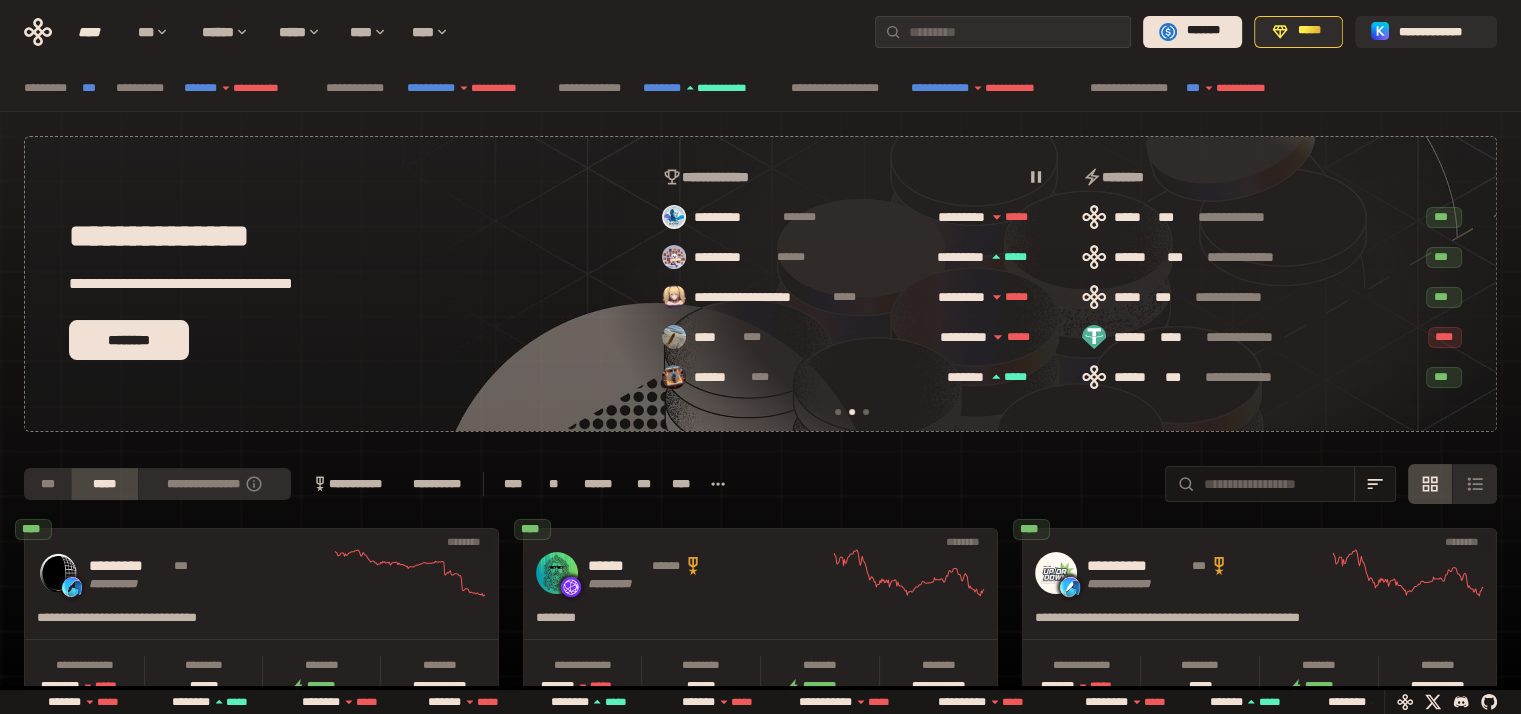 type 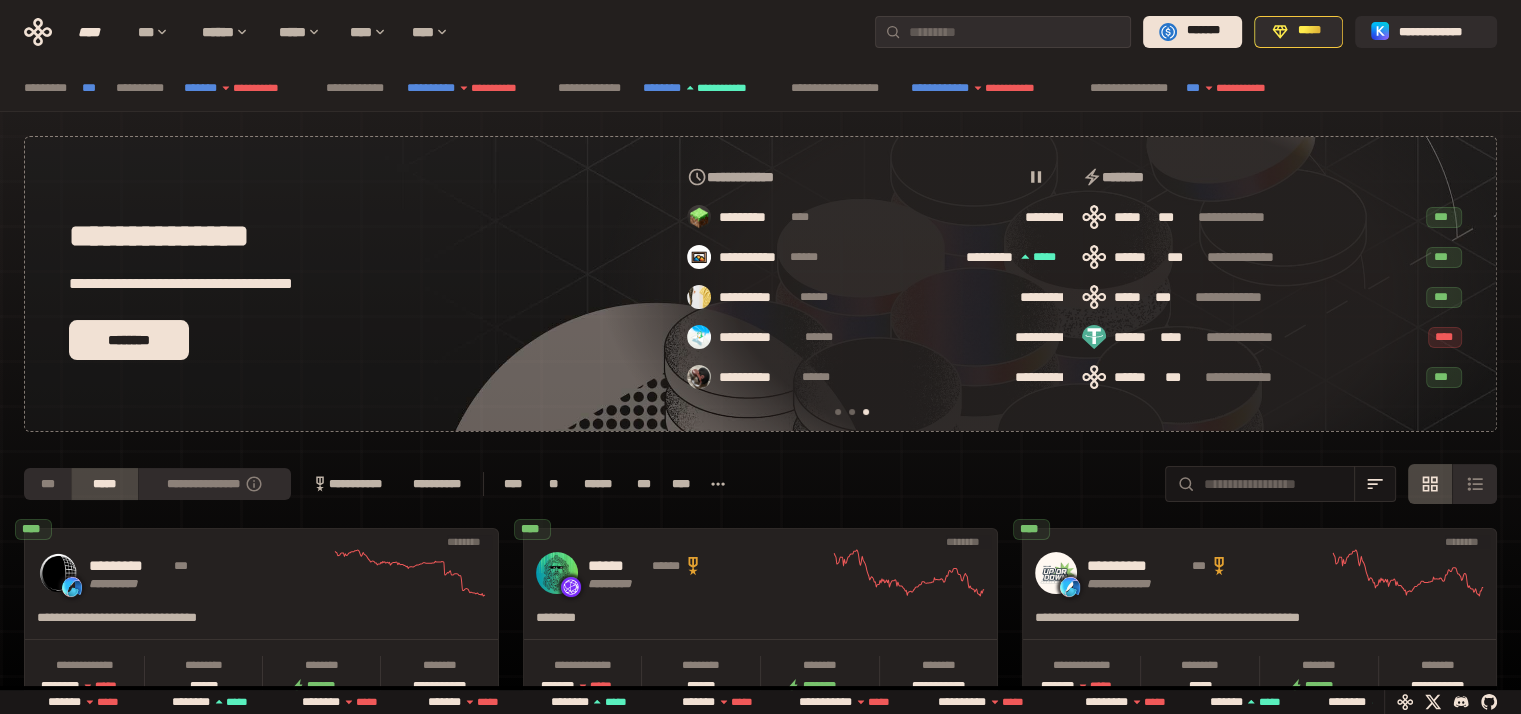 scroll, scrollTop: 0, scrollLeft: 856, axis: horizontal 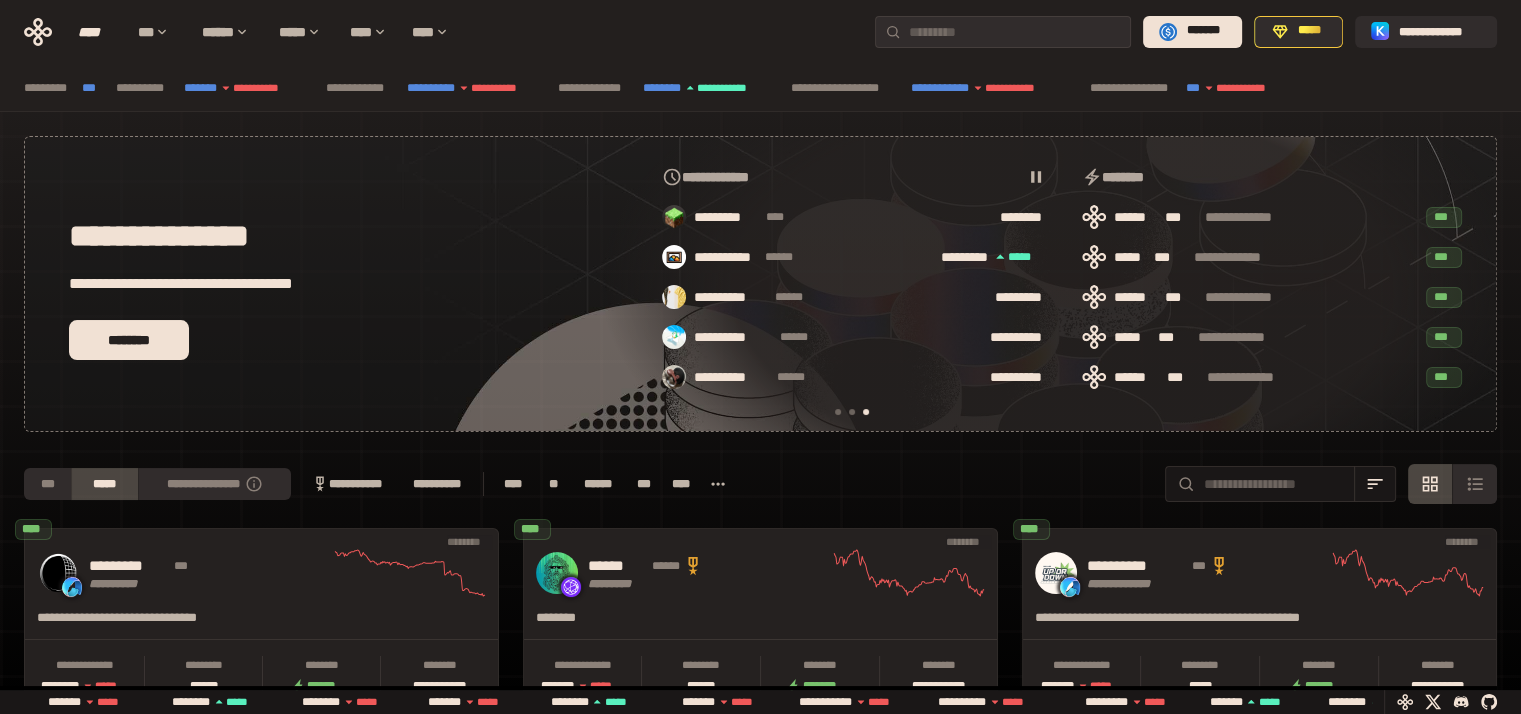 drag, startPoint x: 484, startPoint y: 416, endPoint x: 387, endPoint y: 449, distance: 102.45975 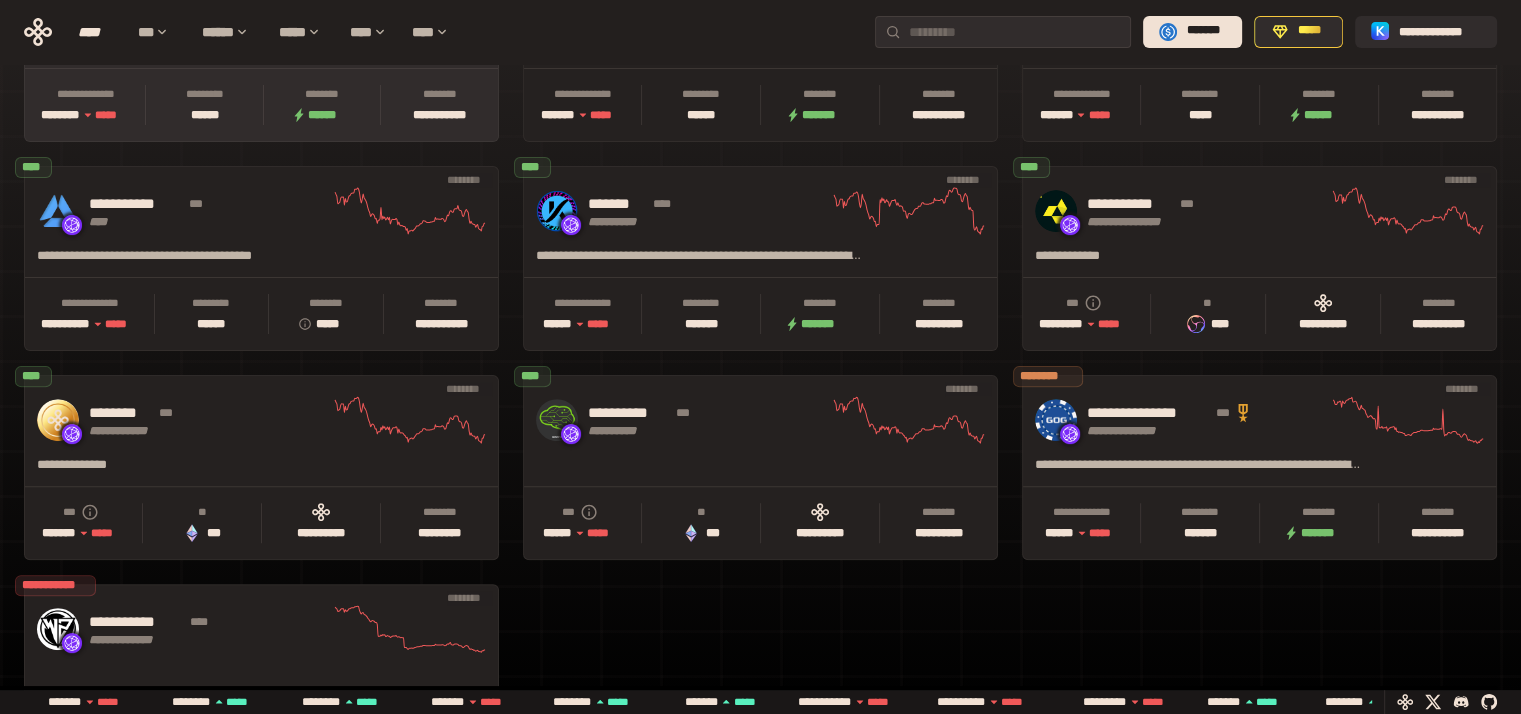 scroll, scrollTop: 667, scrollLeft: 0, axis: vertical 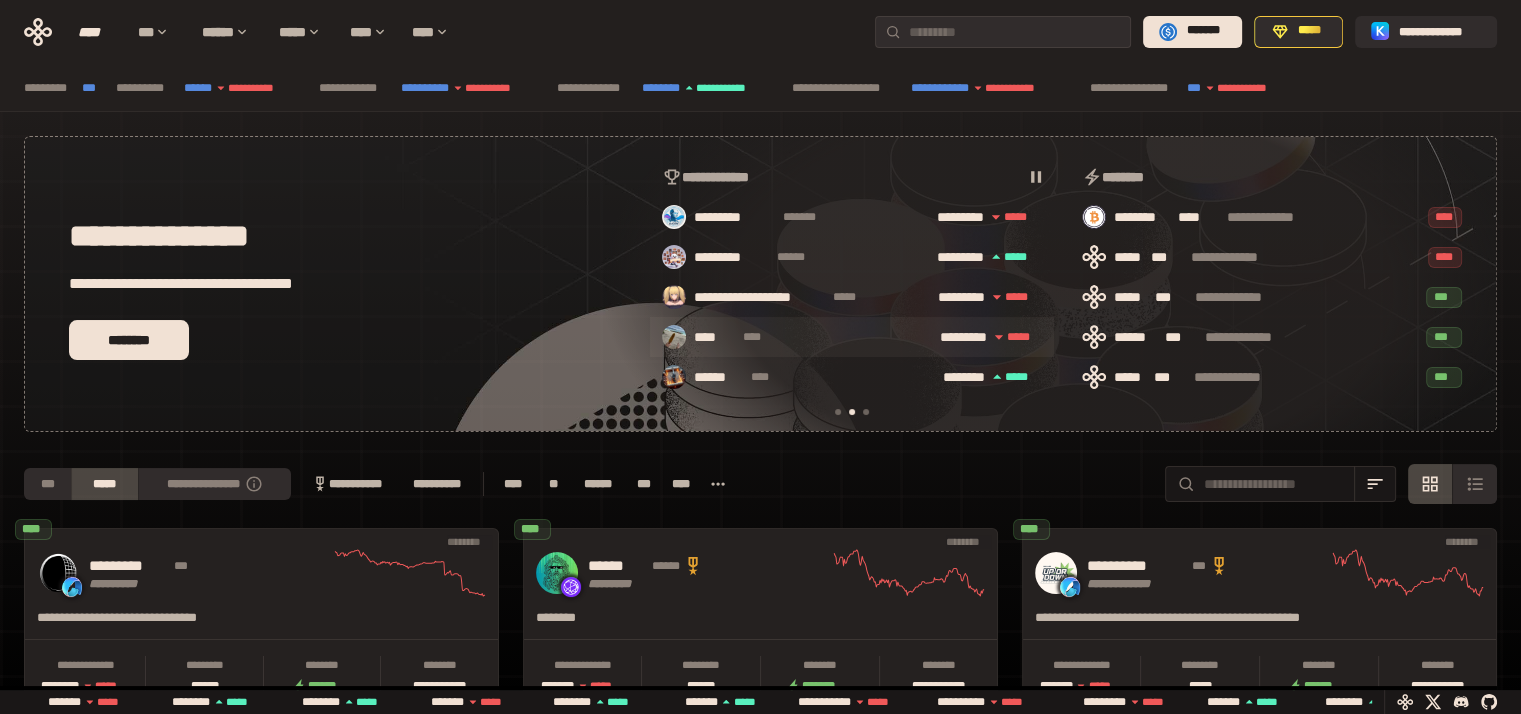 click on "**** **** ********* **** *" at bounding box center (852, 337) 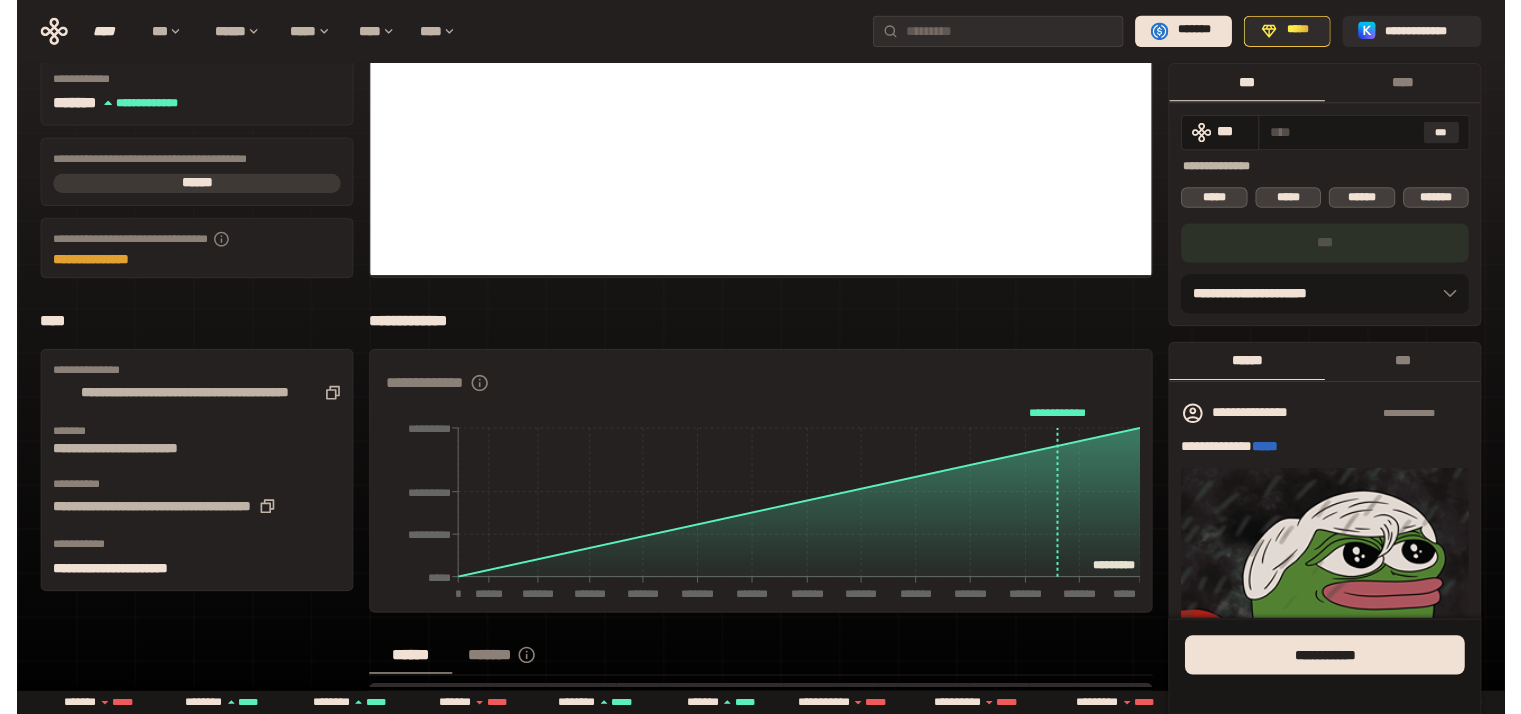 scroll, scrollTop: 0, scrollLeft: 0, axis: both 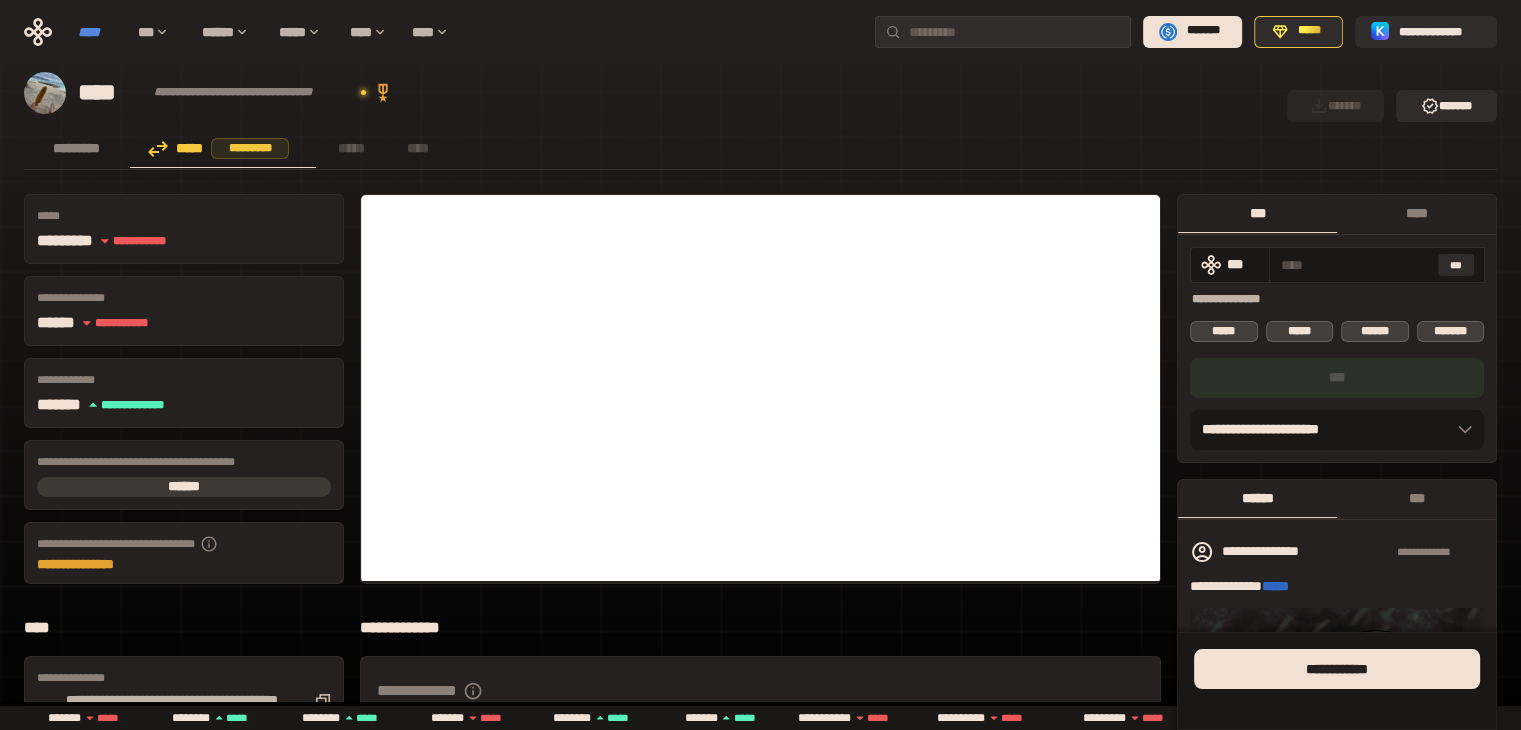 click on "****" at bounding box center (98, 32) 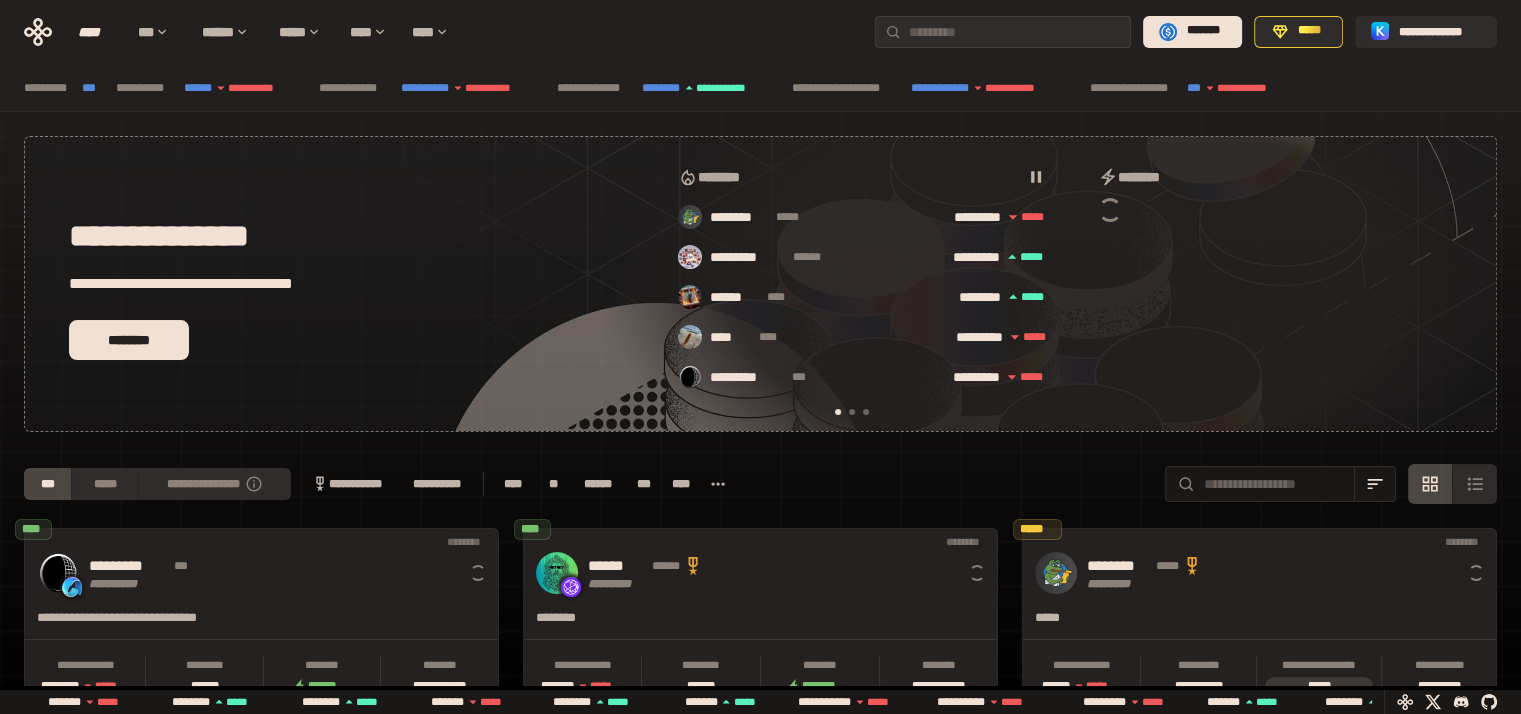 scroll, scrollTop: 0, scrollLeft: 16, axis: horizontal 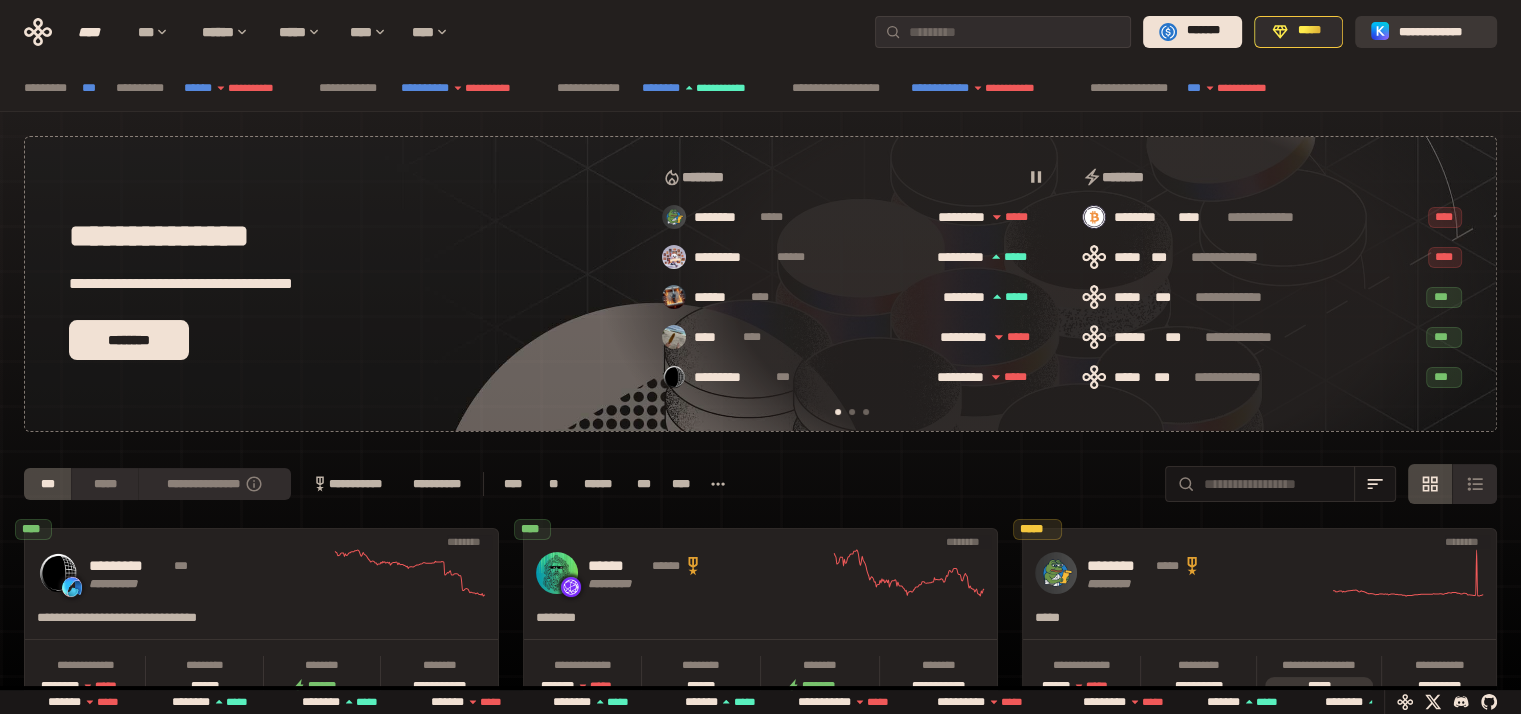 click on "**********" at bounding box center [1440, 31] 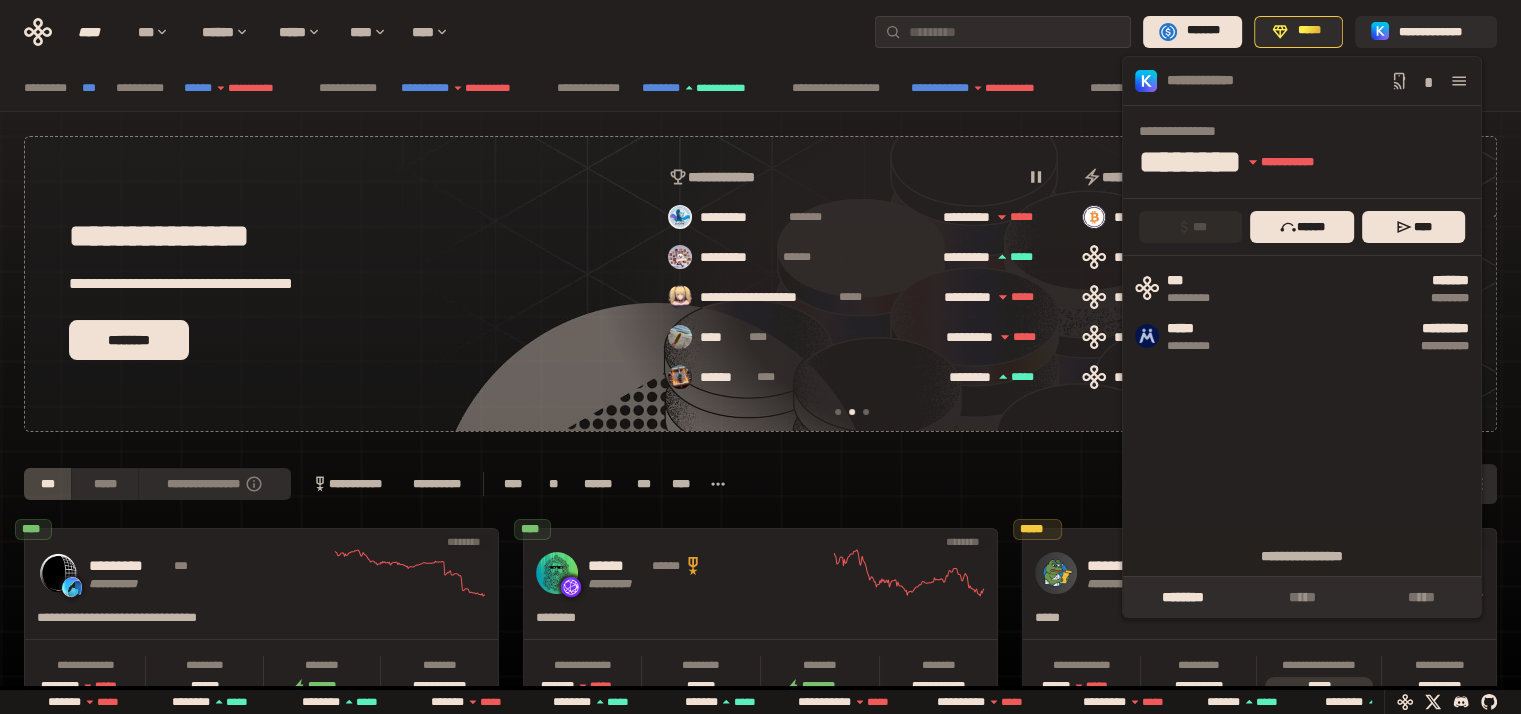 scroll, scrollTop: 0, scrollLeft: 436, axis: horizontal 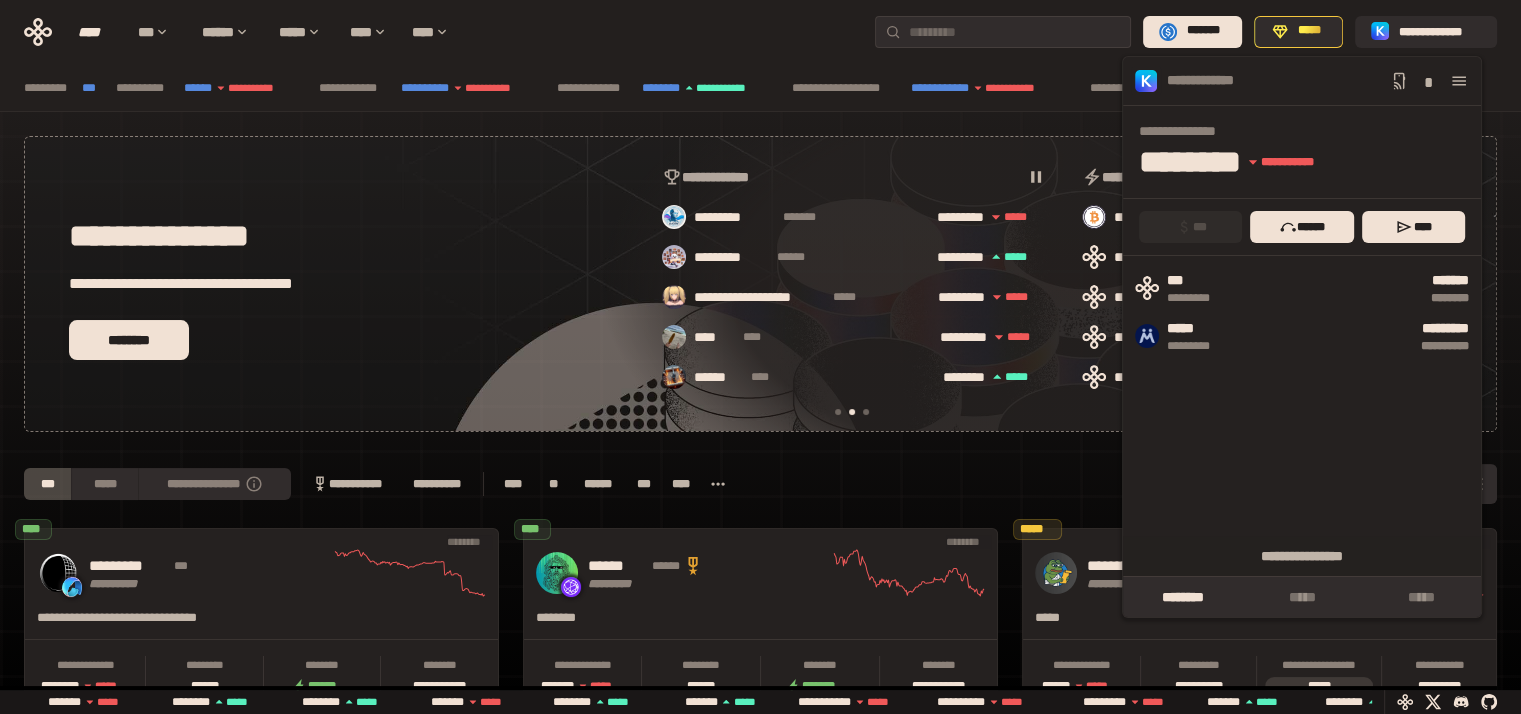 click on "**********" at bounding box center [760, 88] 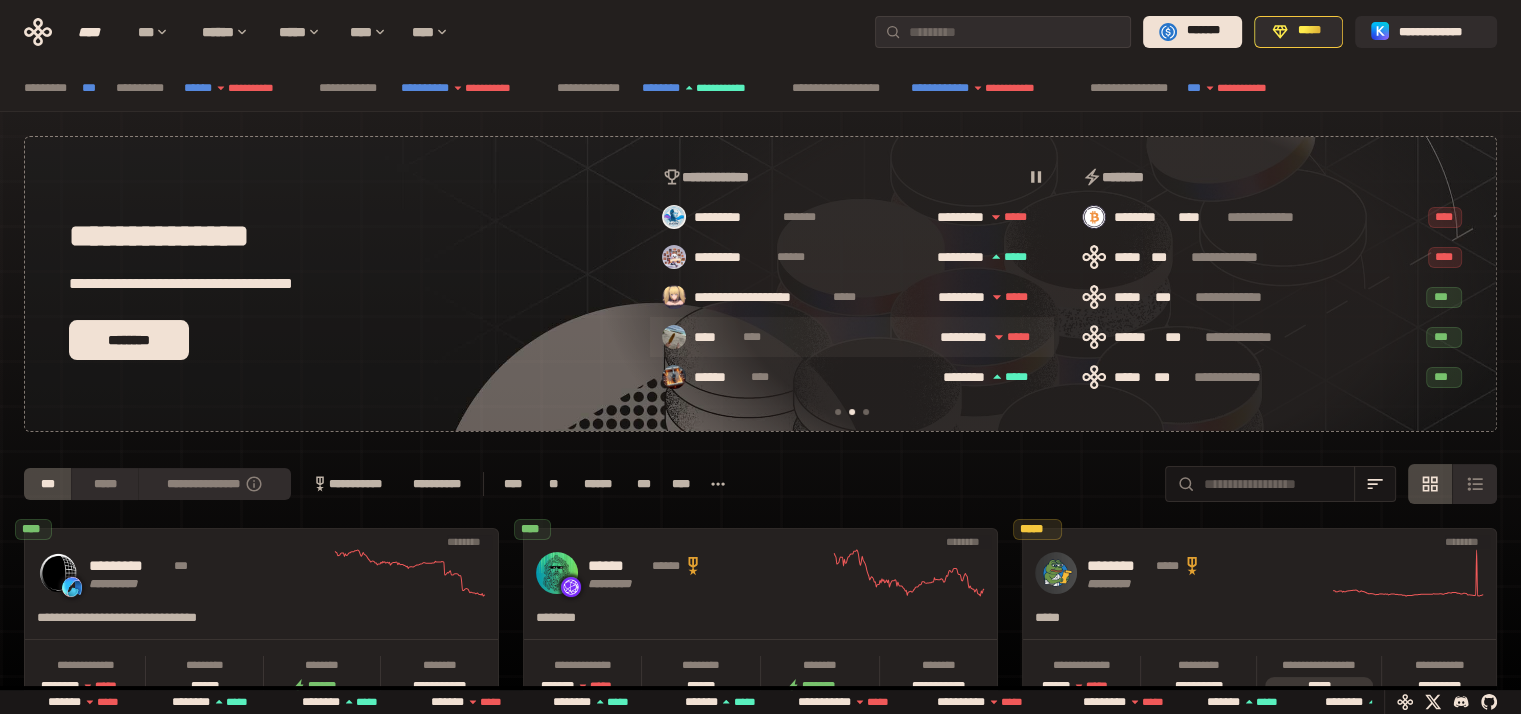 scroll, scrollTop: 100, scrollLeft: 0, axis: vertical 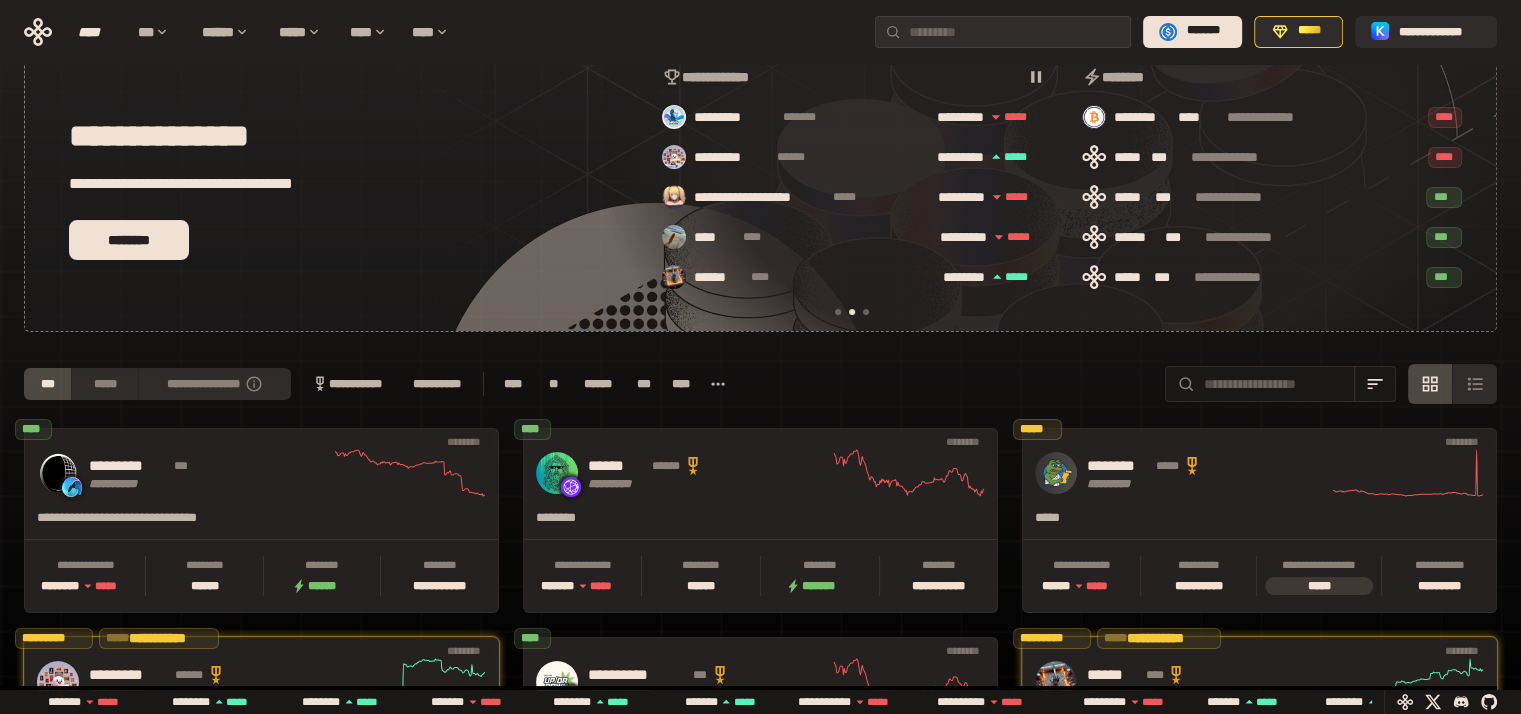 click at bounding box center (838, 312) 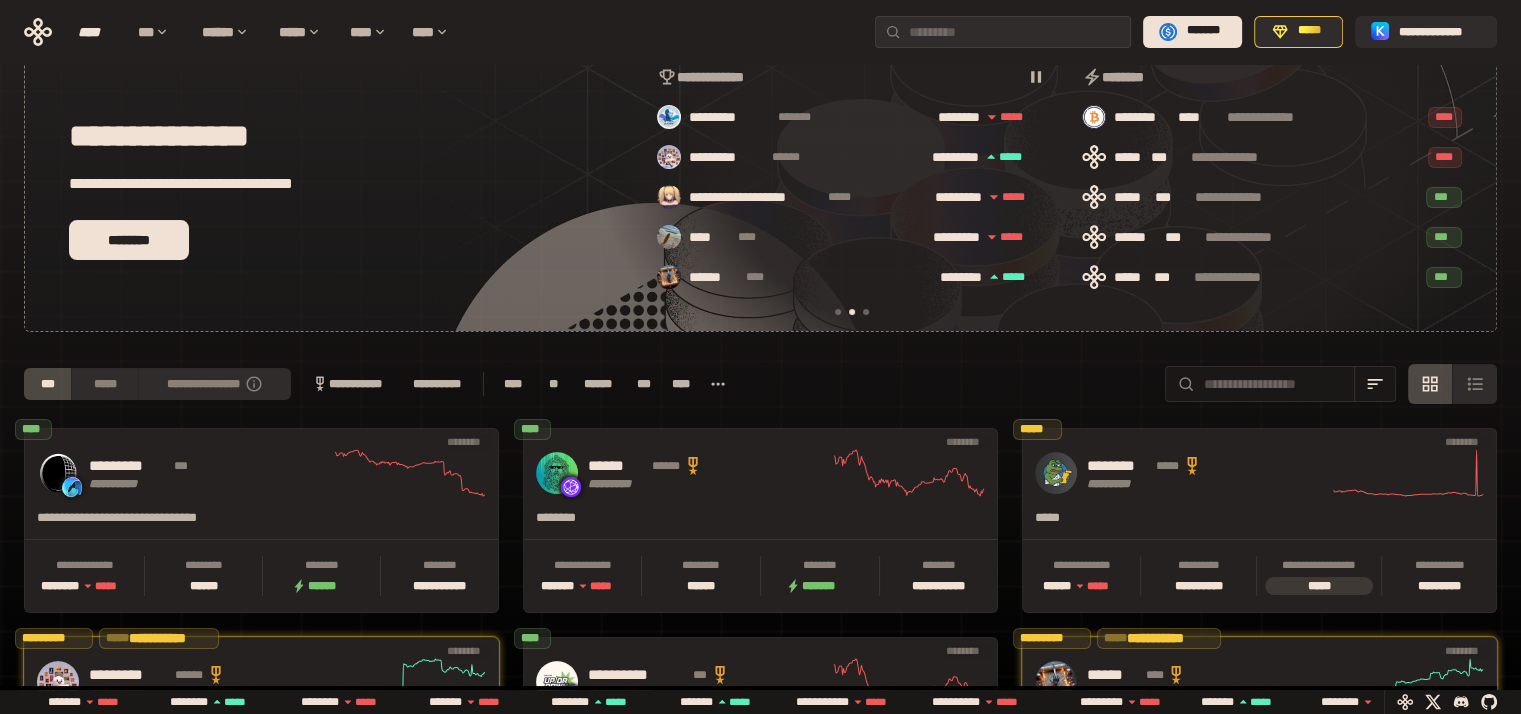 scroll, scrollTop: 0, scrollLeft: 436, axis: horizontal 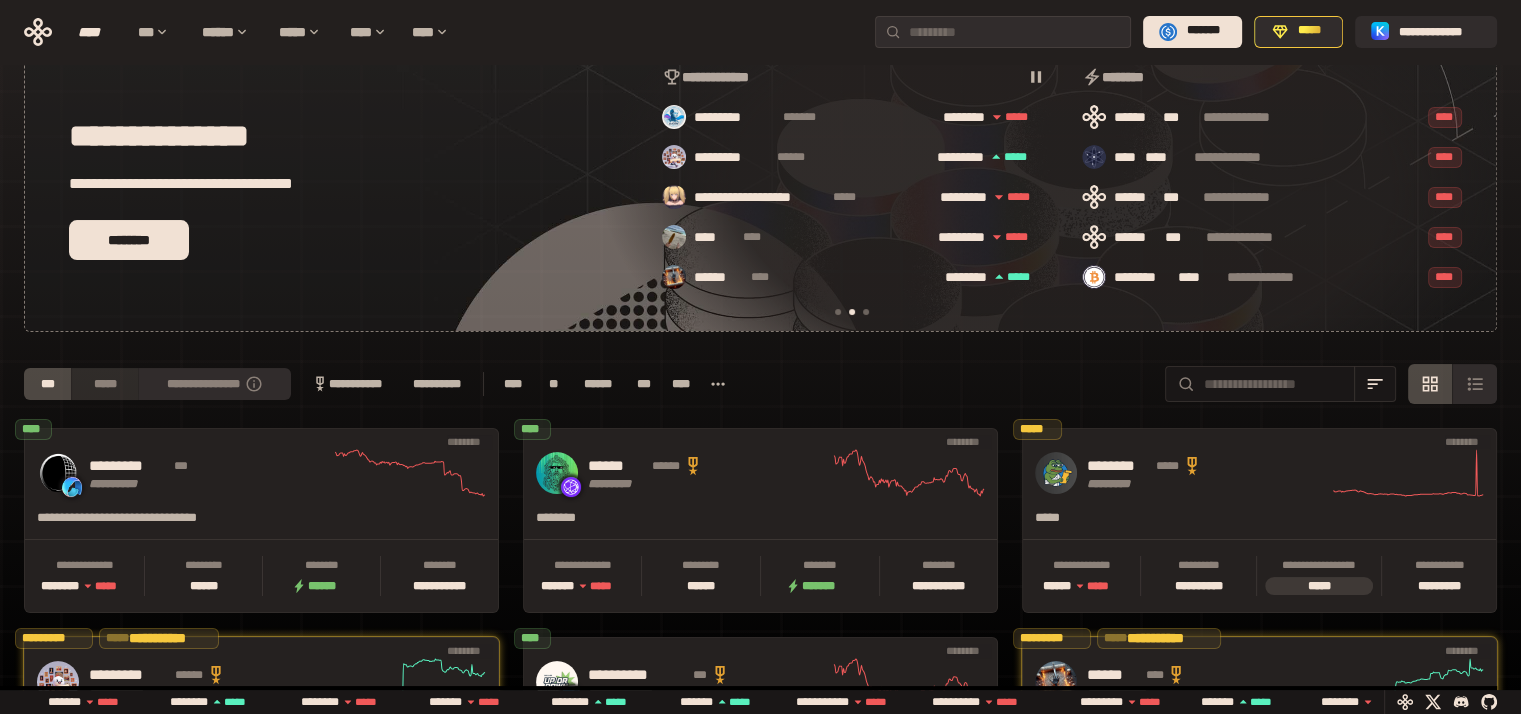 click on "*****" at bounding box center [104, 384] 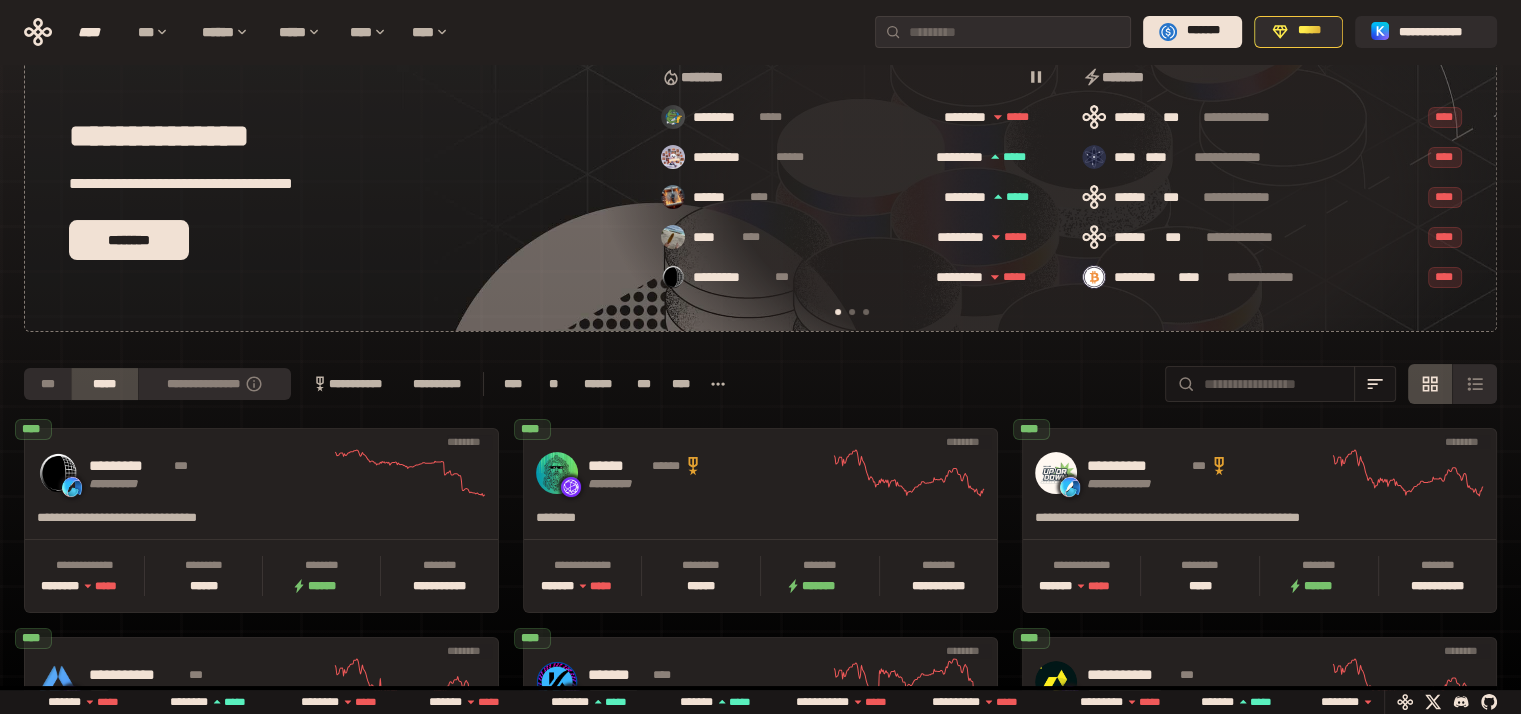 scroll, scrollTop: 0, scrollLeft: 16, axis: horizontal 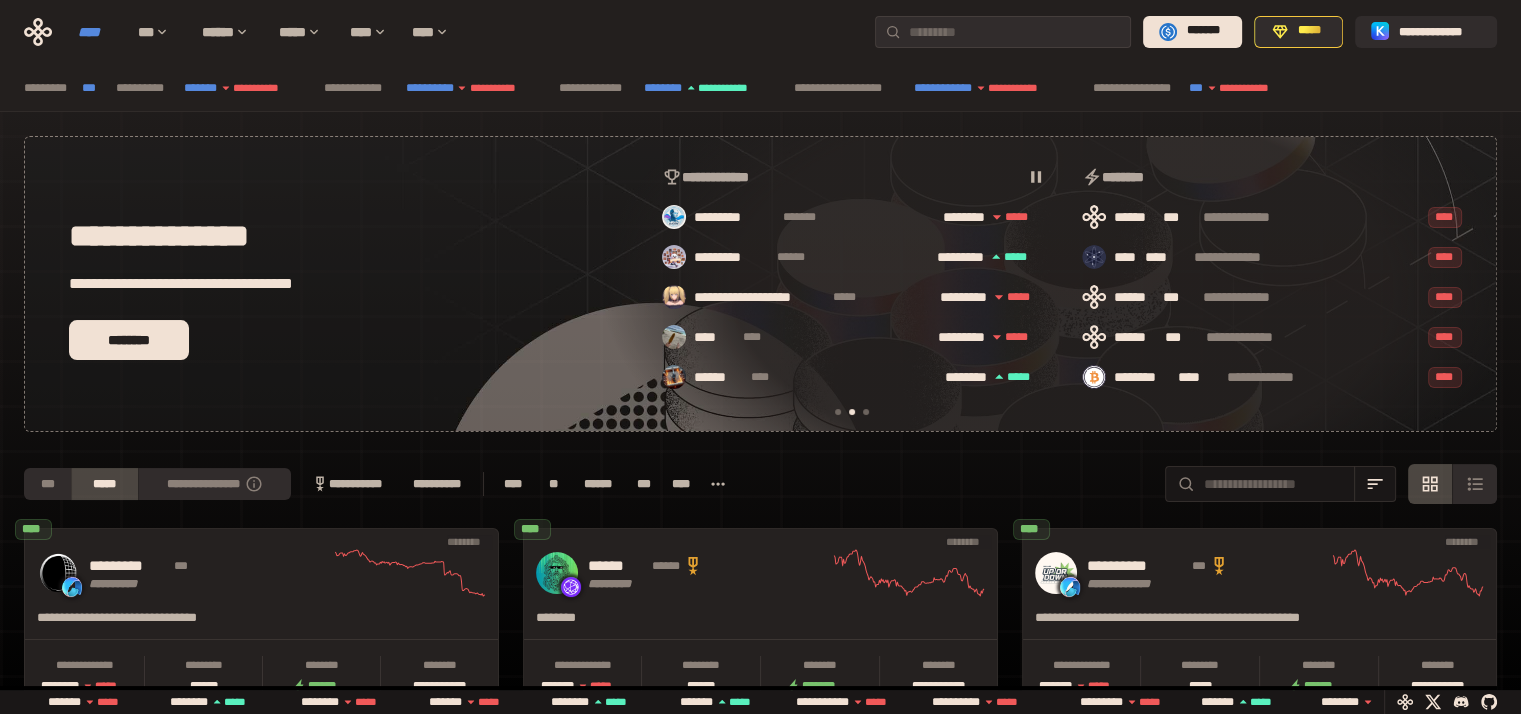 click on "****" at bounding box center (98, 32) 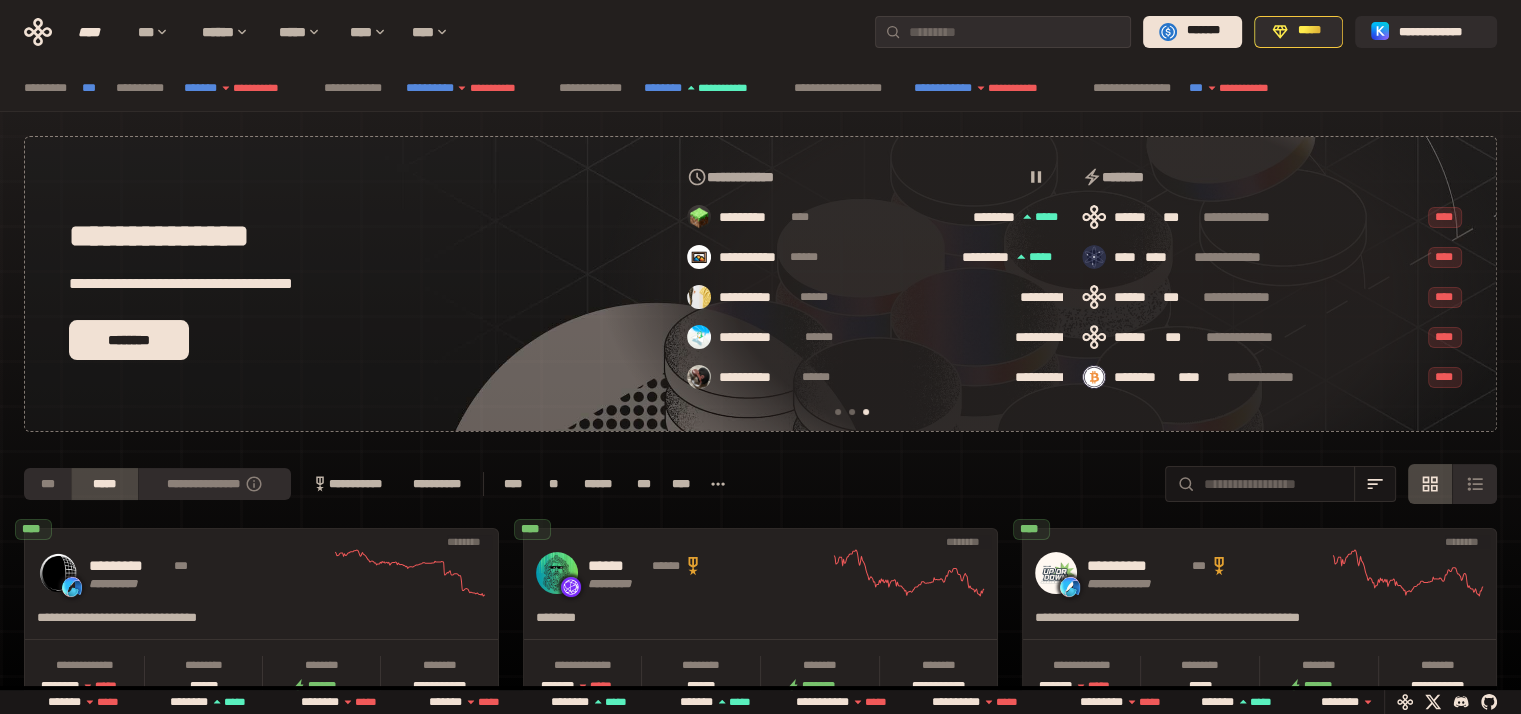 scroll, scrollTop: 0, scrollLeft: 856, axis: horizontal 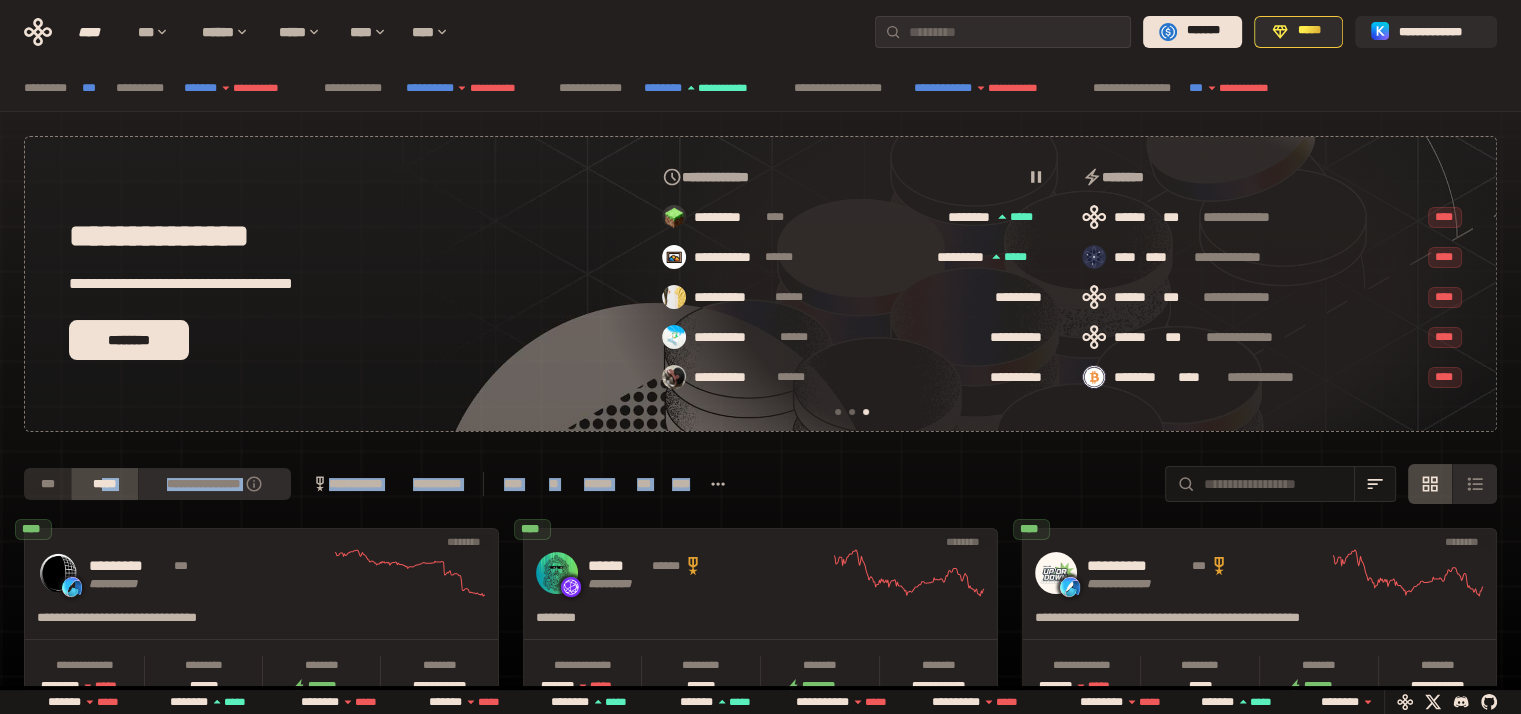drag, startPoint x: 772, startPoint y: 485, endPoint x: 51, endPoint y: 494, distance: 721.05615 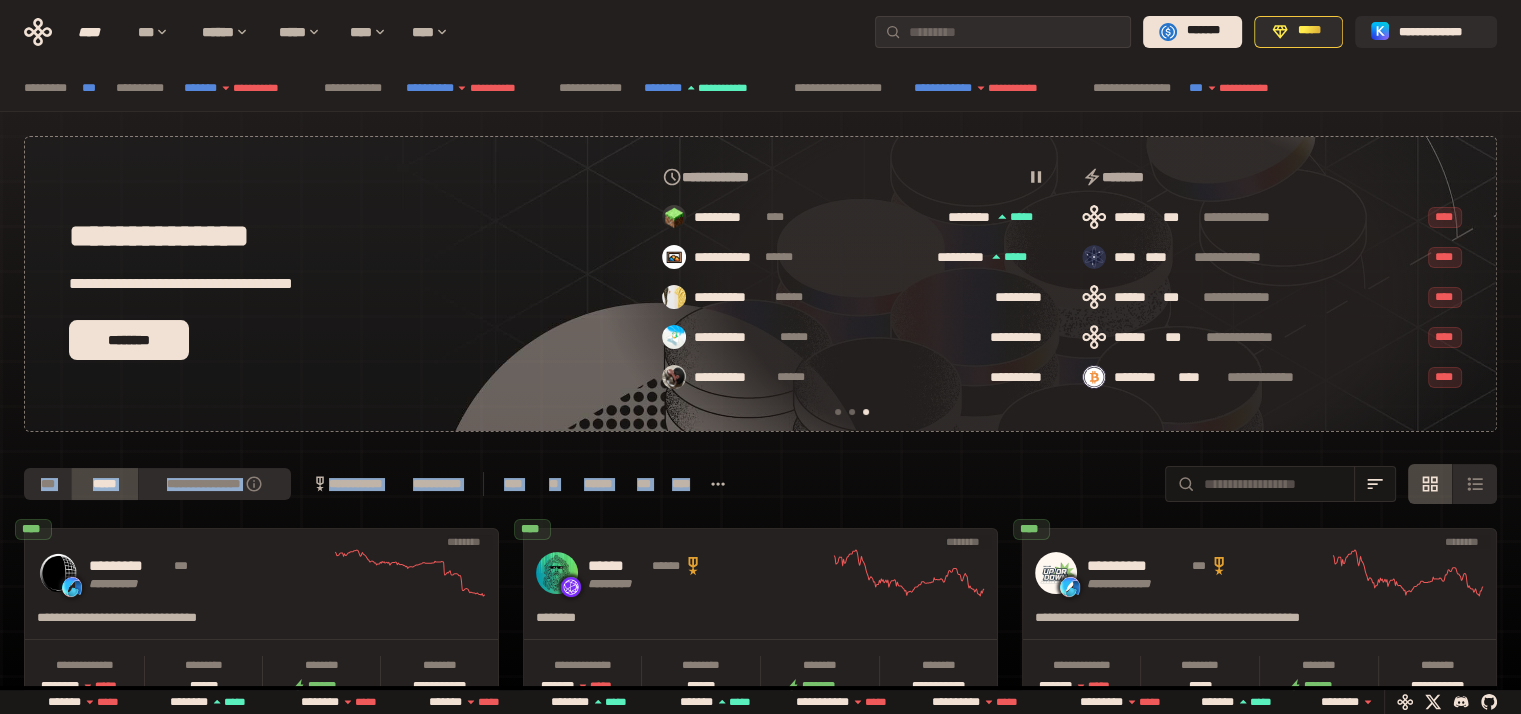 drag, startPoint x: 0, startPoint y: 476, endPoint x: 855, endPoint y: 483, distance: 855.0286 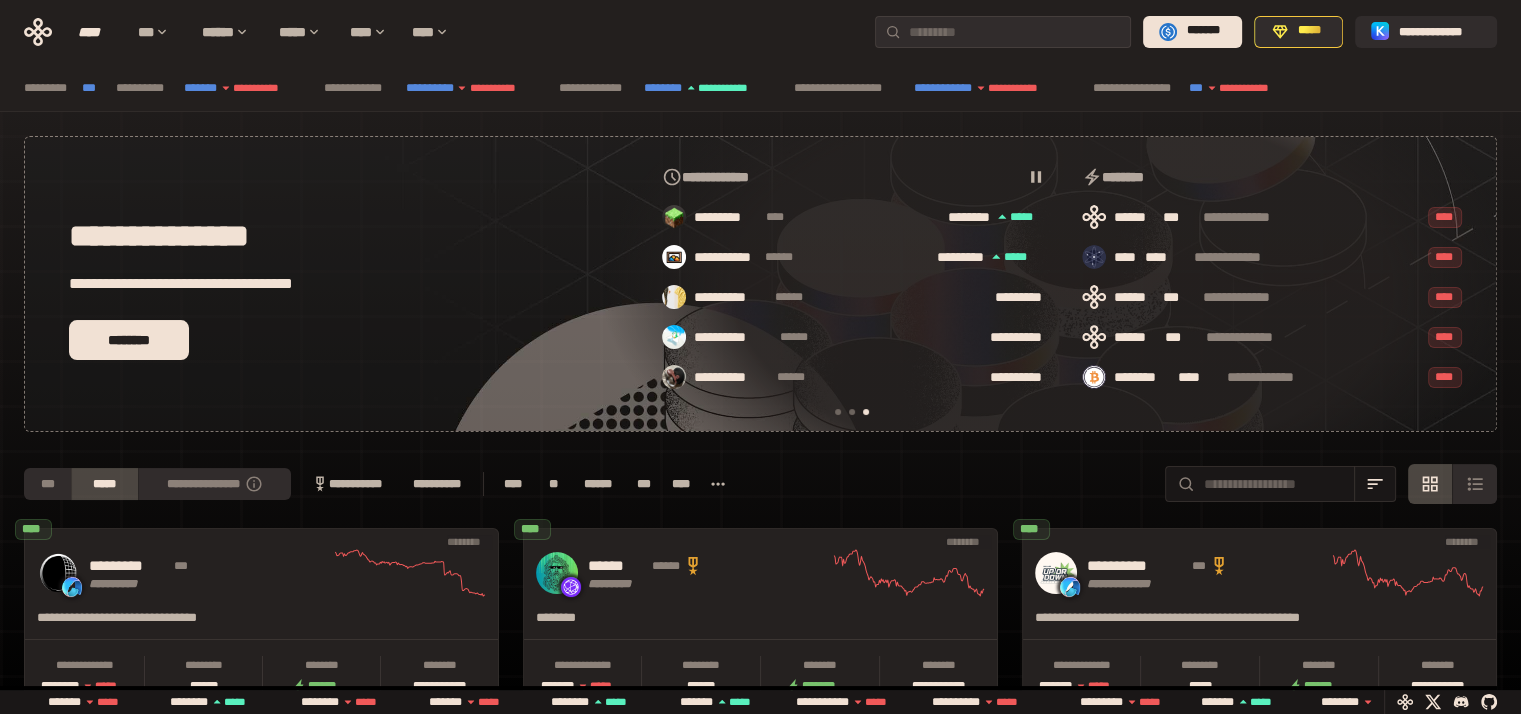 click on "**********" at bounding box center (760, 484) 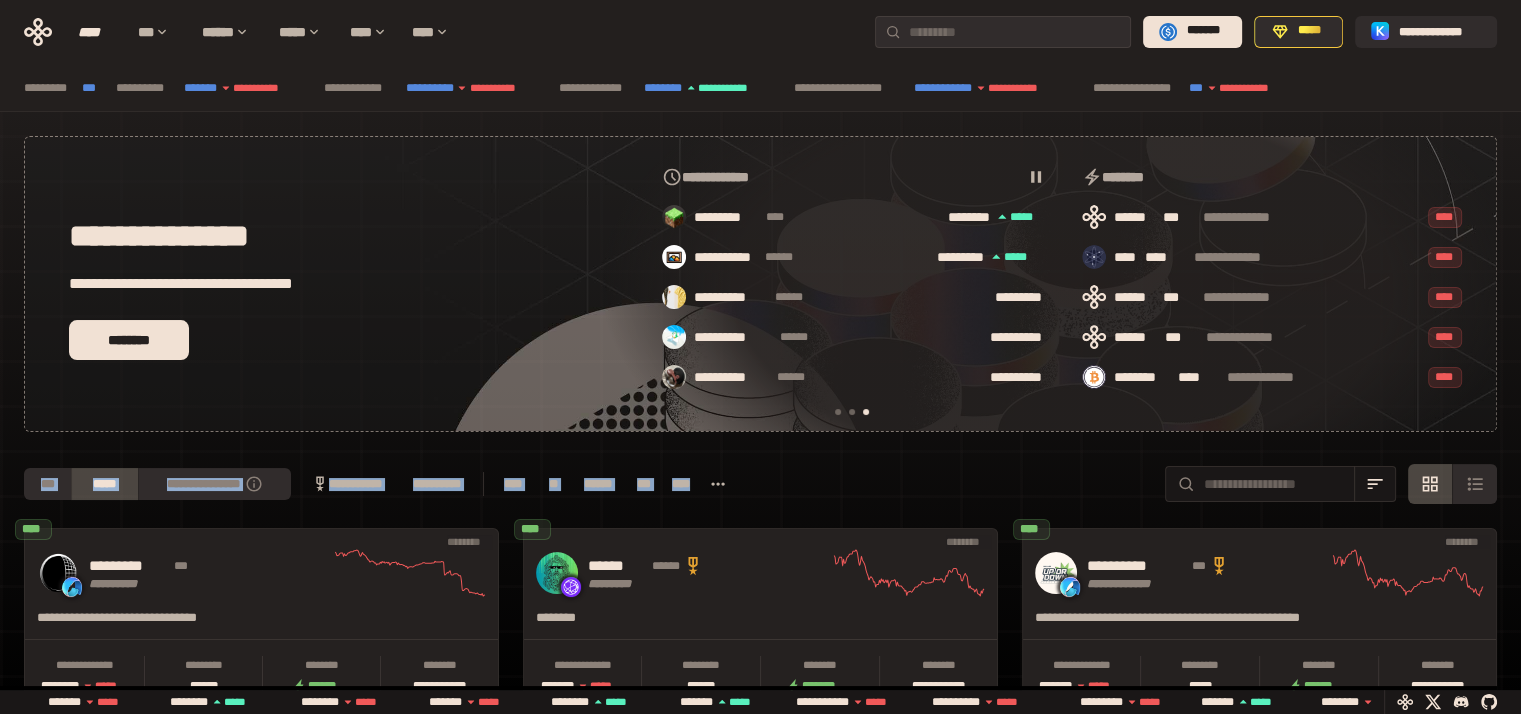 drag, startPoint x: 901, startPoint y: 474, endPoint x: 11, endPoint y: 448, distance: 890.3797 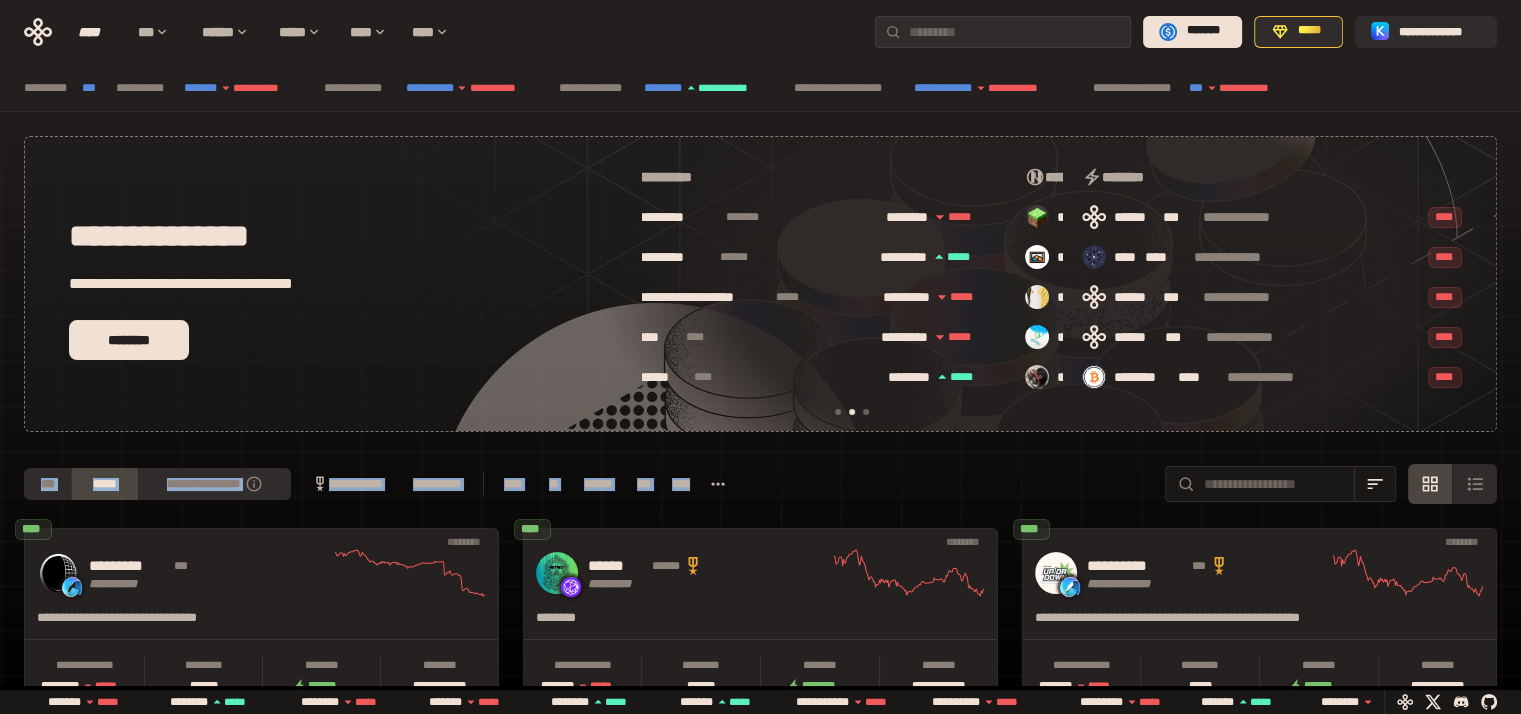 scroll, scrollTop: 0, scrollLeft: 436, axis: horizontal 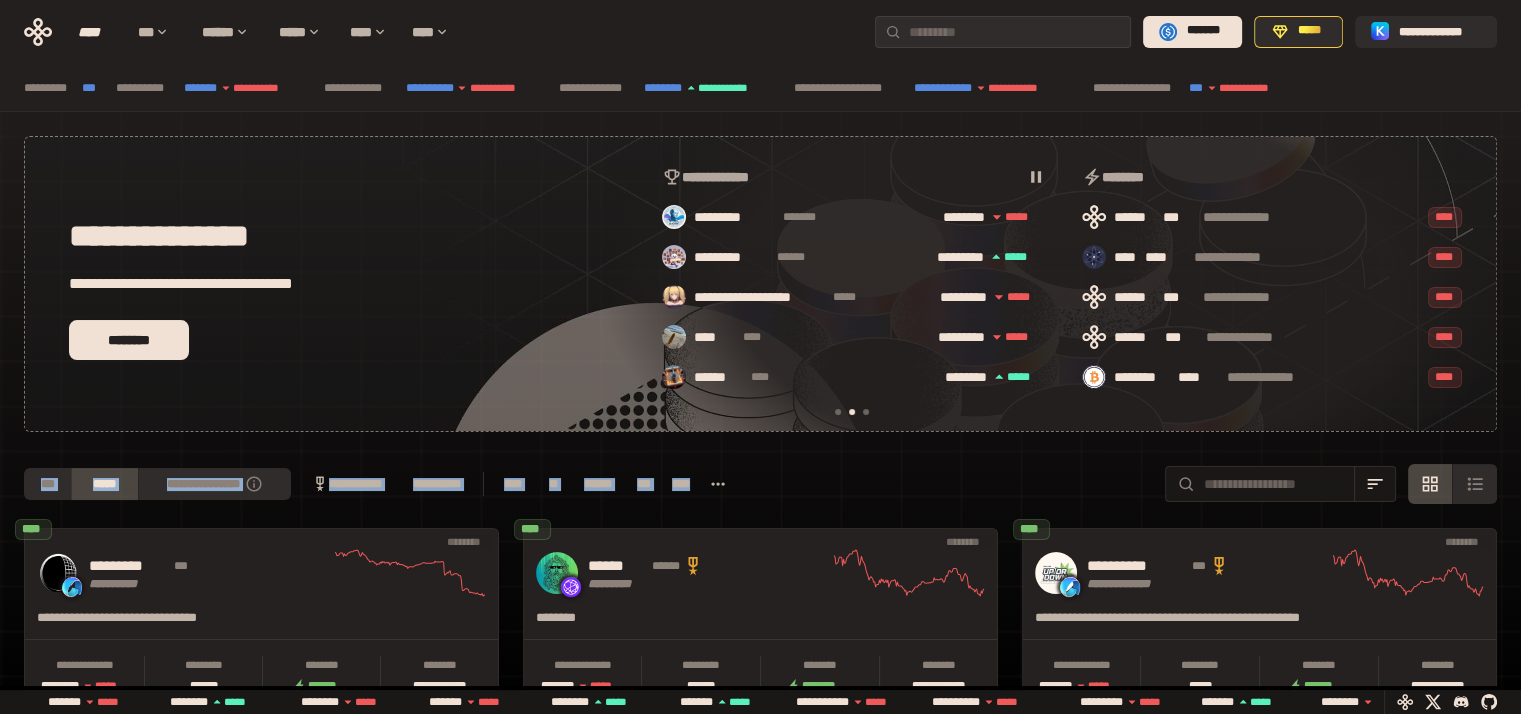 drag, startPoint x: 28, startPoint y: 468, endPoint x: 834, endPoint y: 482, distance: 806.1216 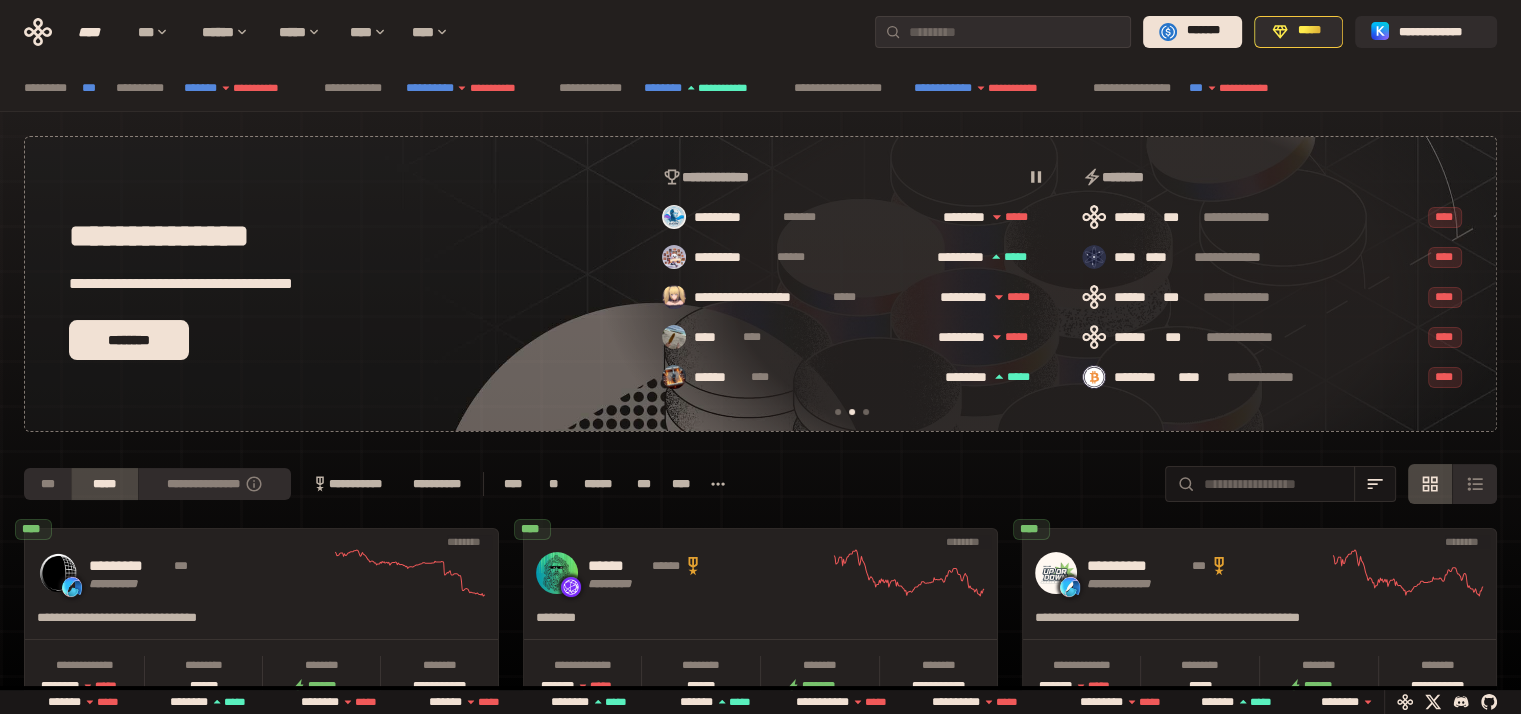 click on "**********" at bounding box center [760, 484] 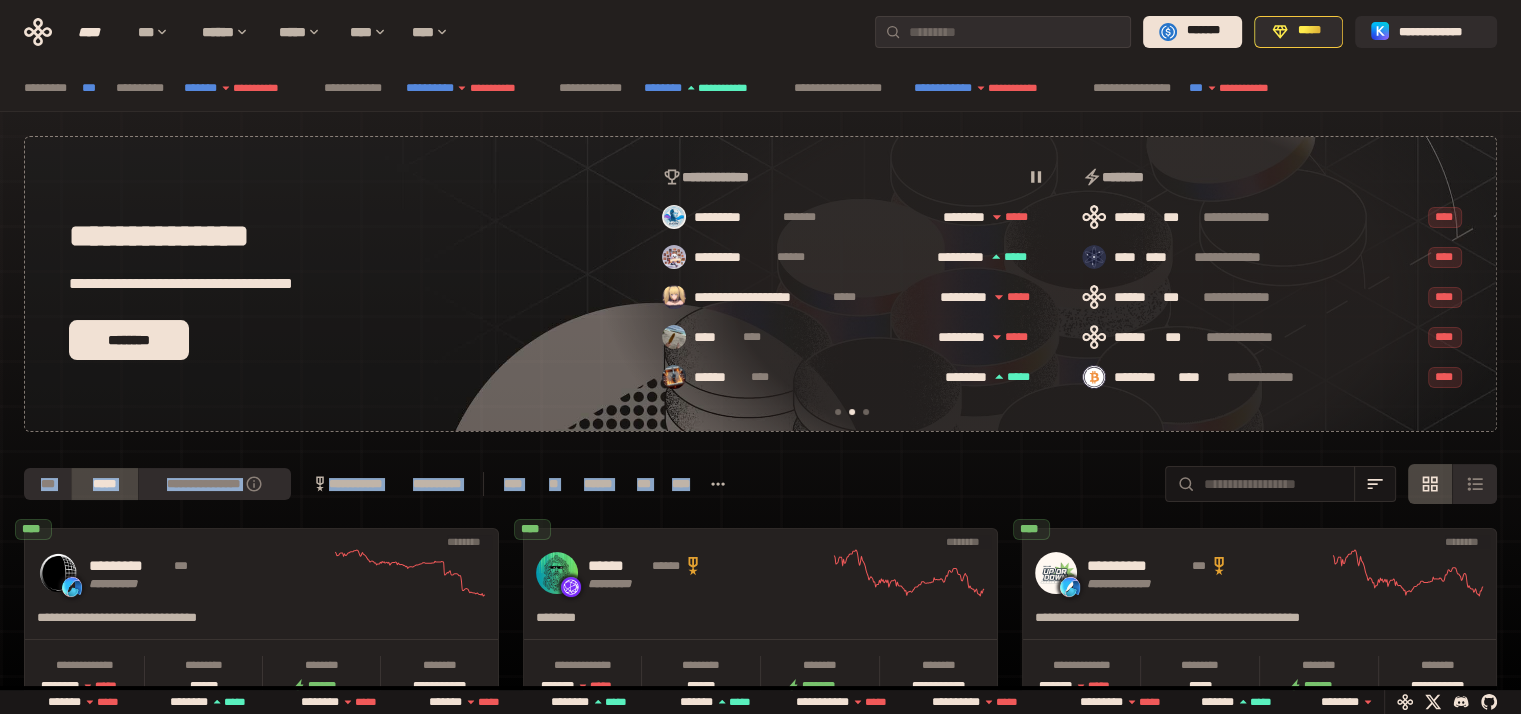 drag, startPoint x: 810, startPoint y: 455, endPoint x: 0, endPoint y: 469, distance: 810.121 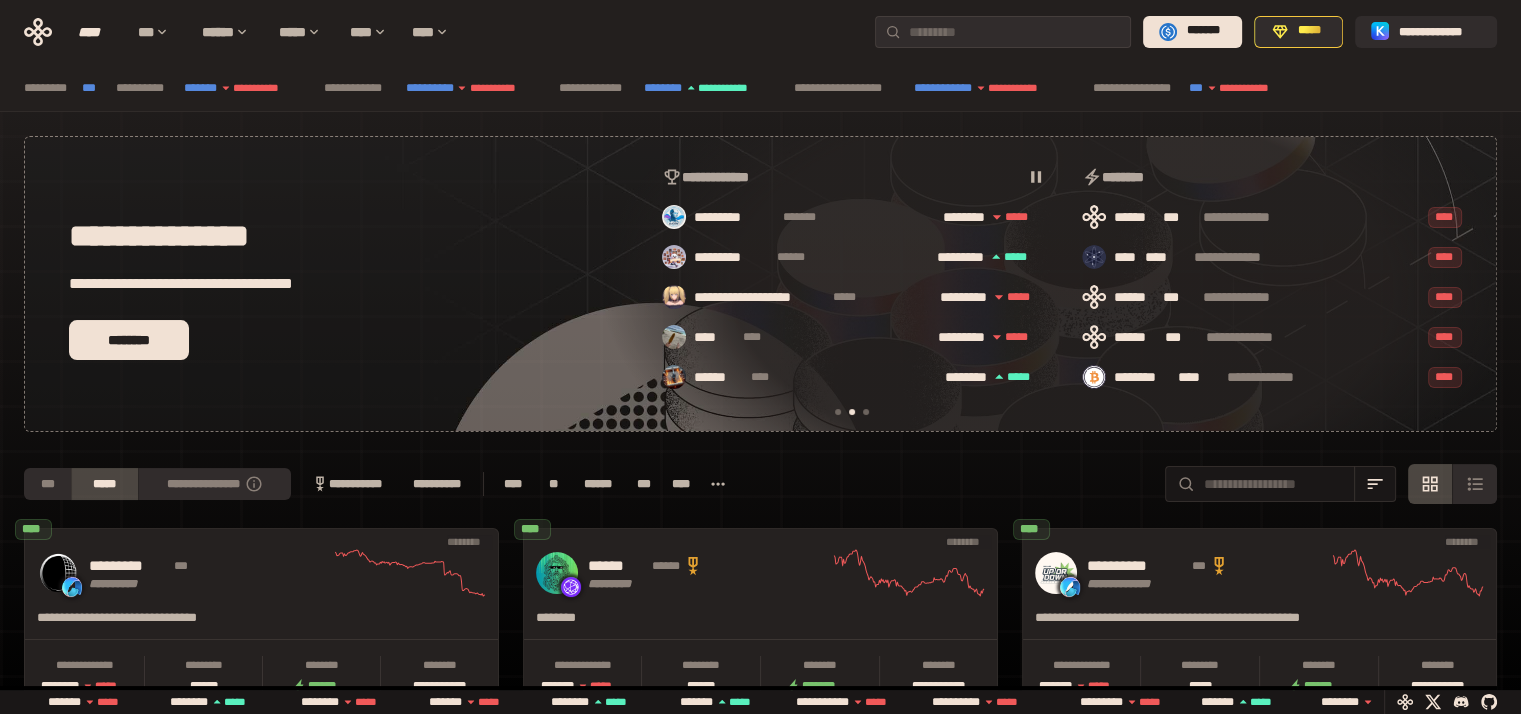 click on "**********" at bounding box center (760, 484) 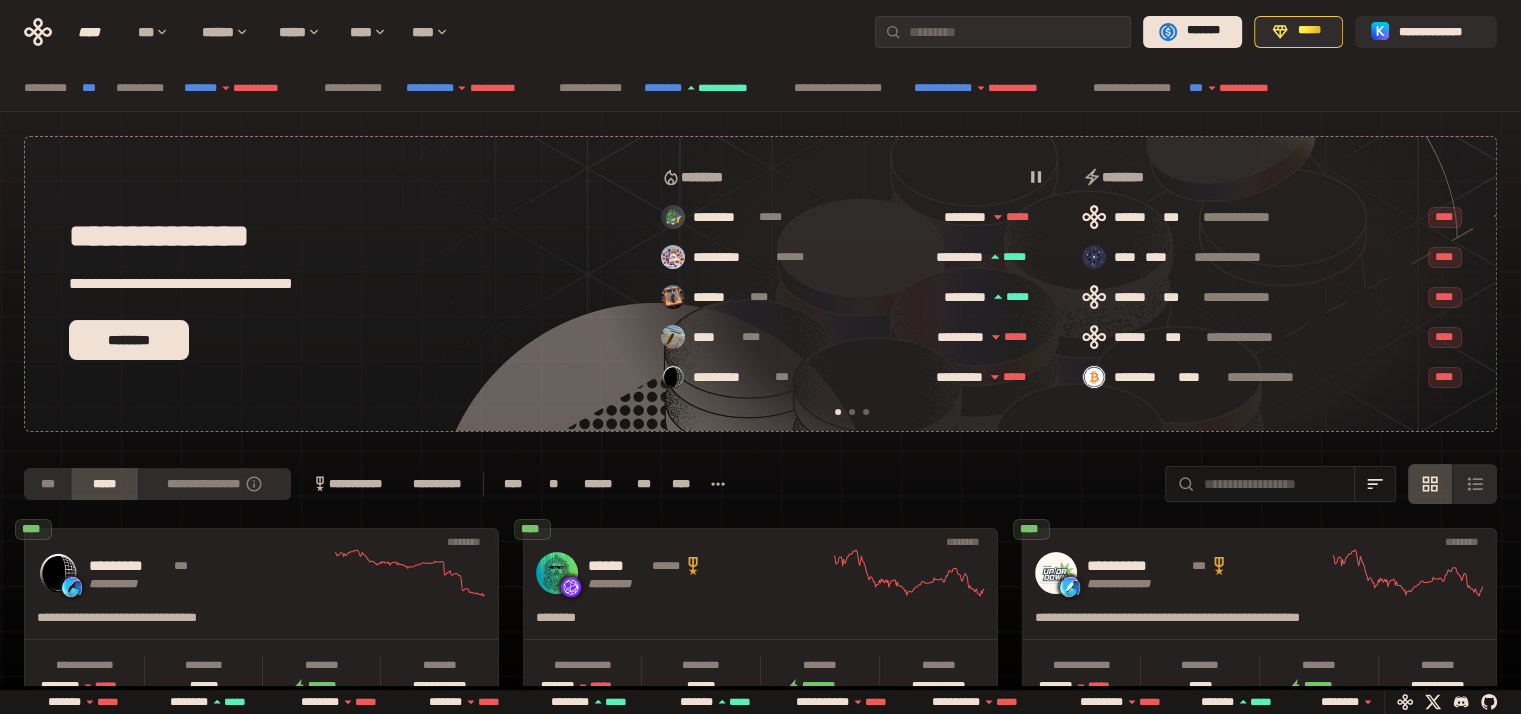 scroll, scrollTop: 0, scrollLeft: 16, axis: horizontal 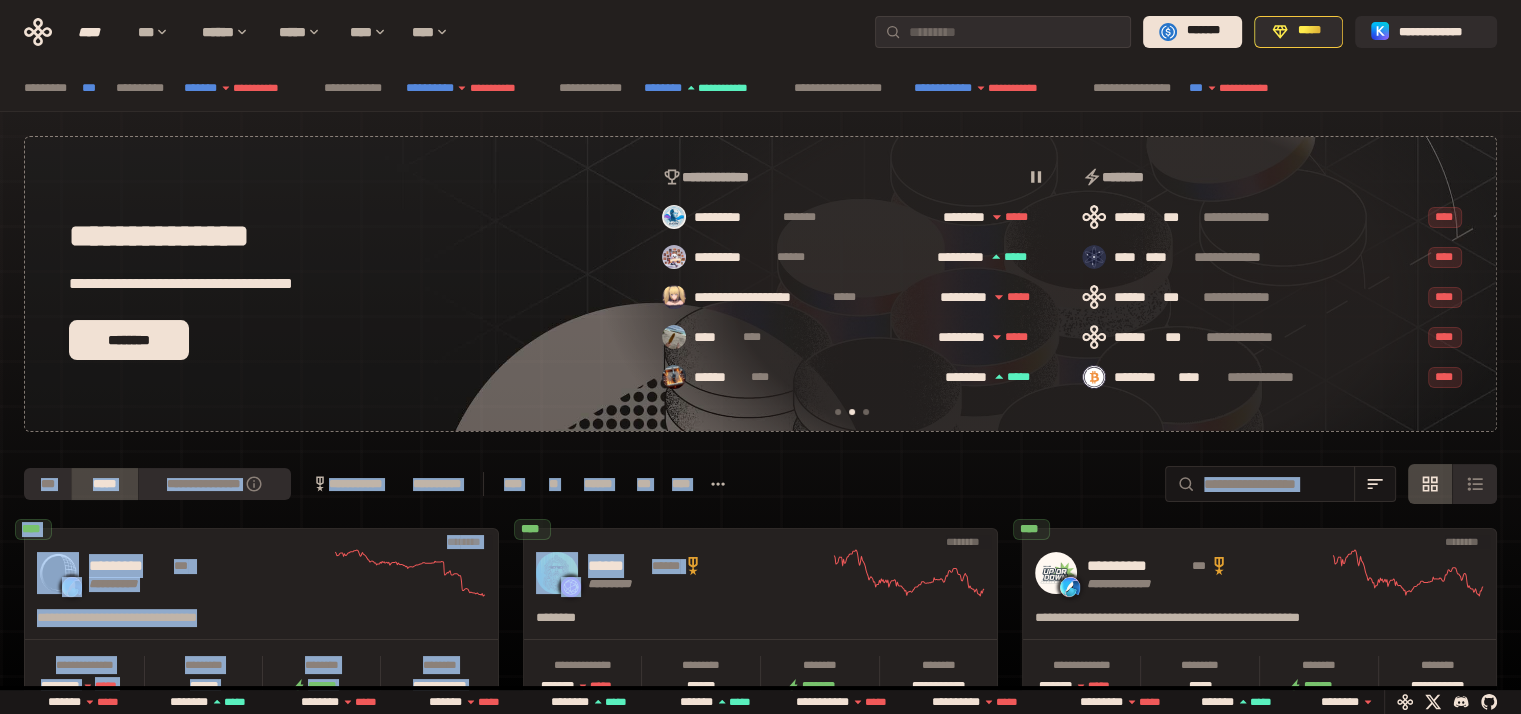 drag, startPoint x: 642, startPoint y: 501, endPoint x: 0, endPoint y: 503, distance: 642.0031 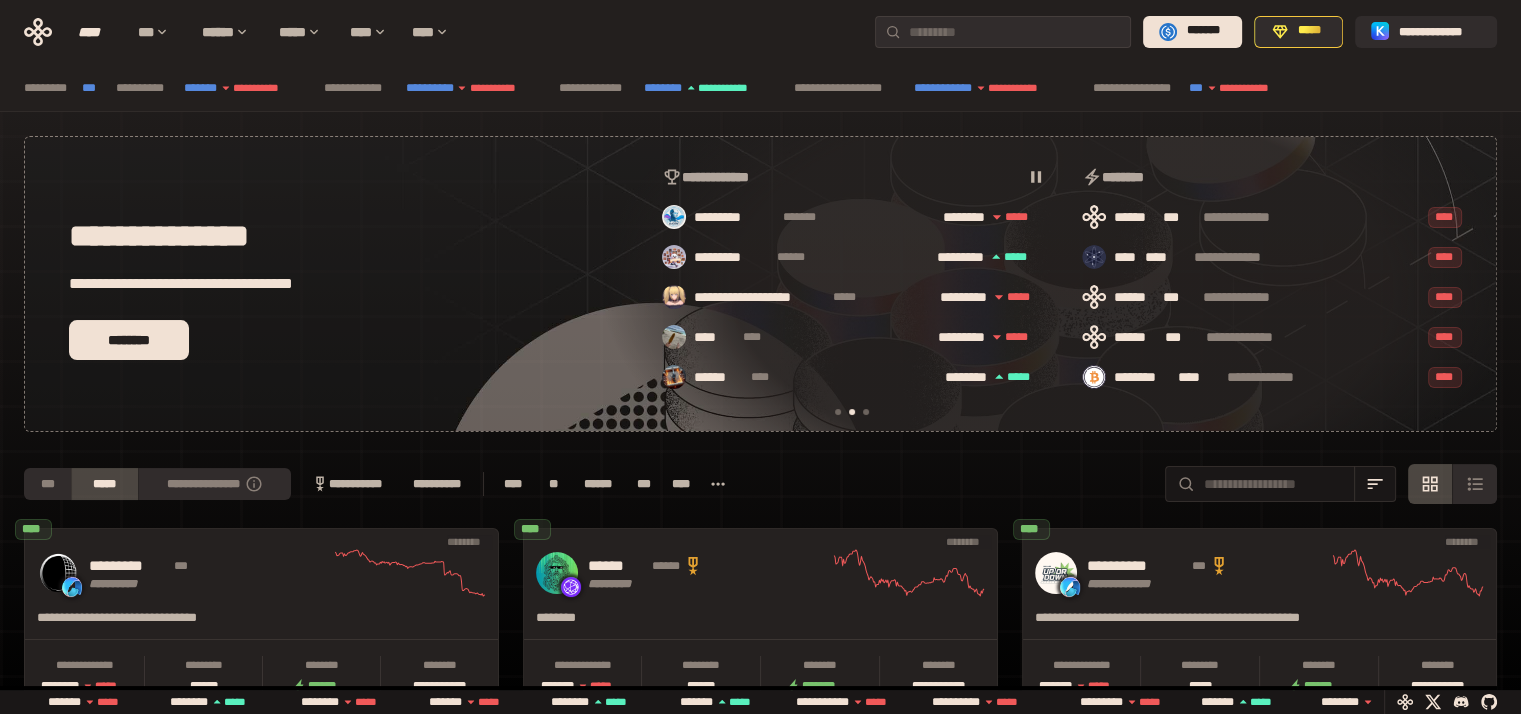 drag, startPoint x: 34, startPoint y: 478, endPoint x: 806, endPoint y: 480, distance: 772.00256 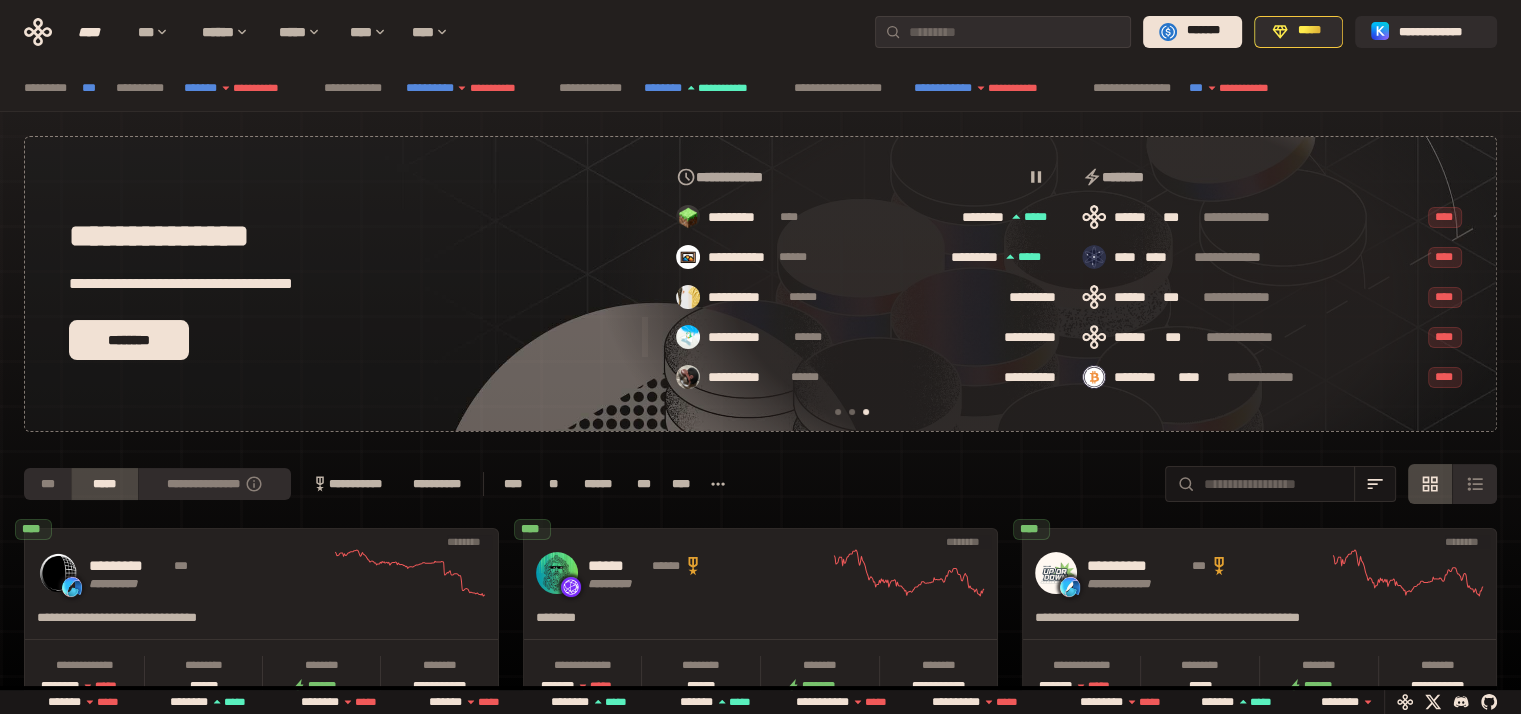 scroll, scrollTop: 0, scrollLeft: 856, axis: horizontal 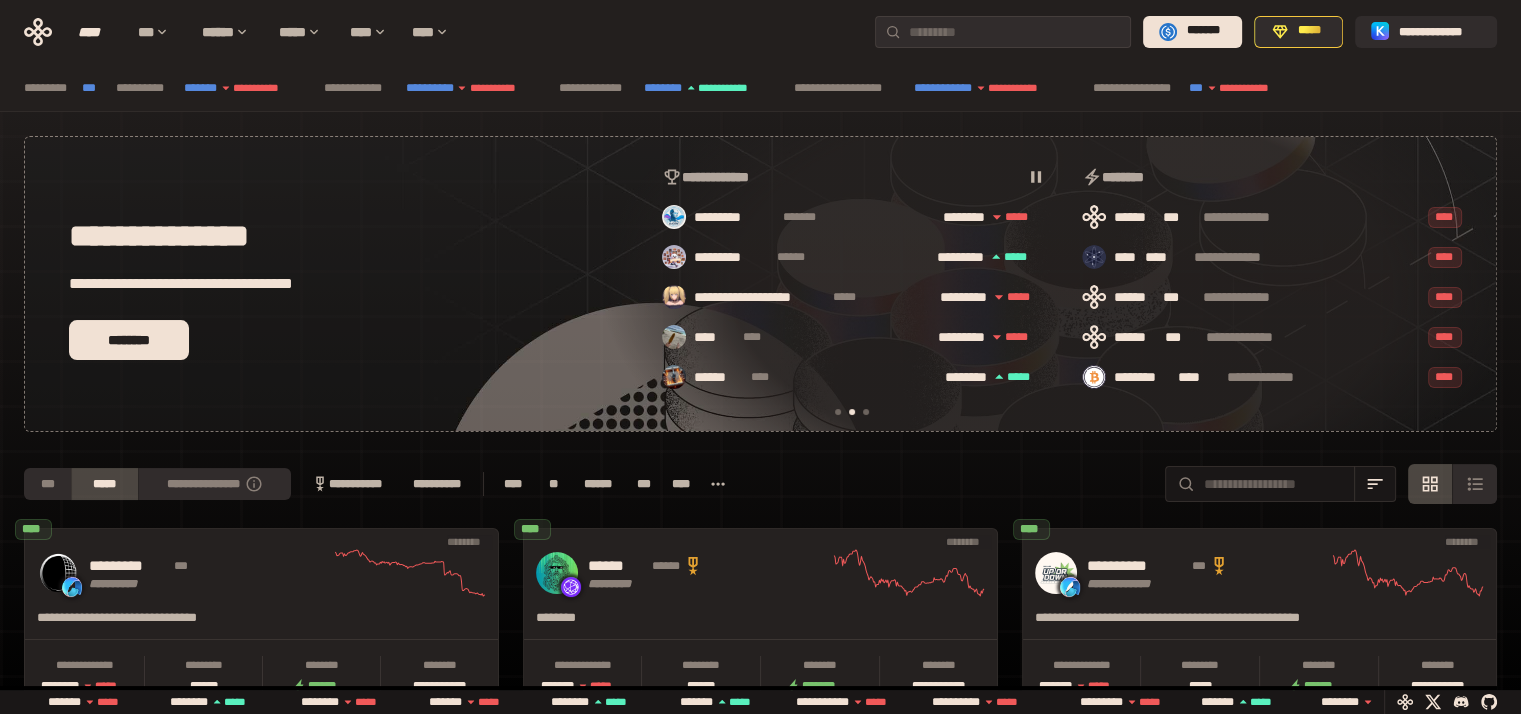 click at bounding box center (838, 412) 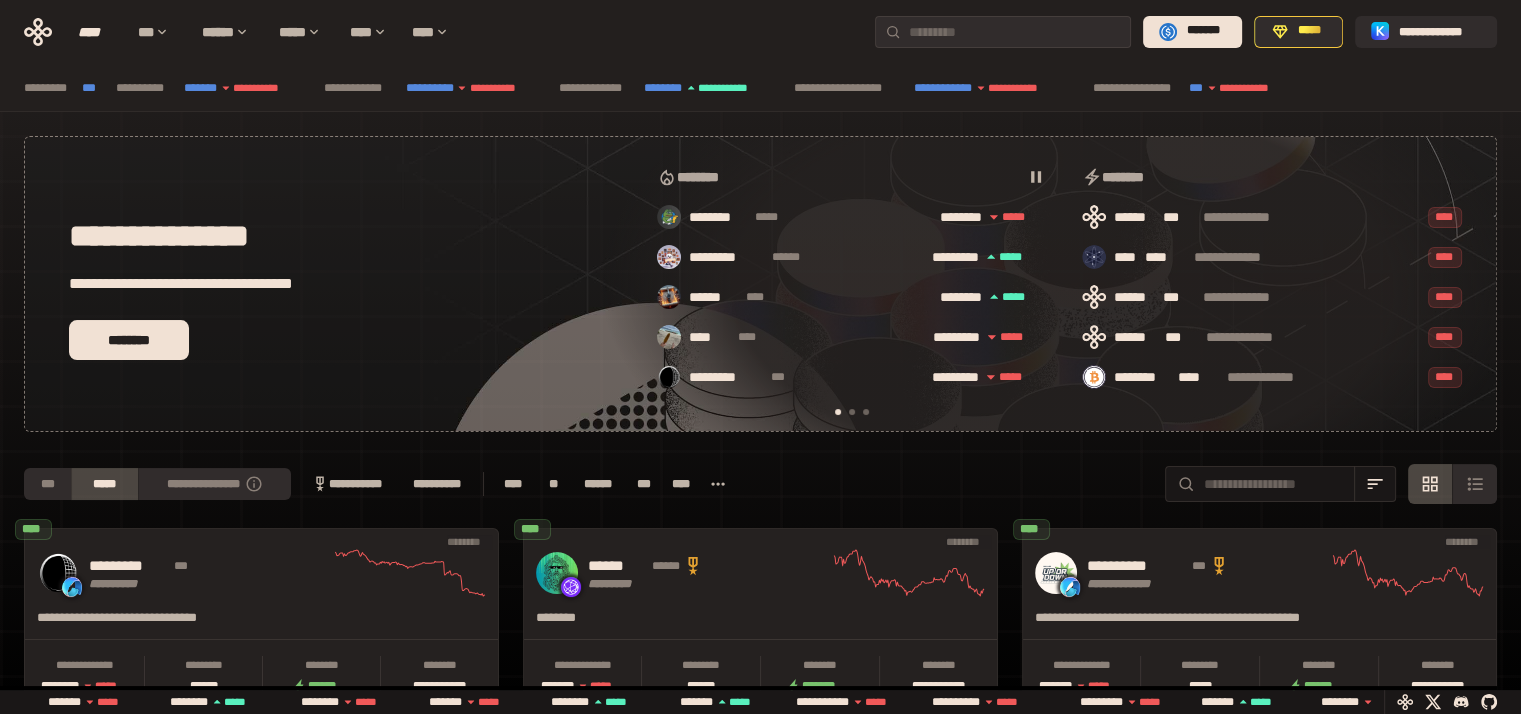 scroll, scrollTop: 0, scrollLeft: 16, axis: horizontal 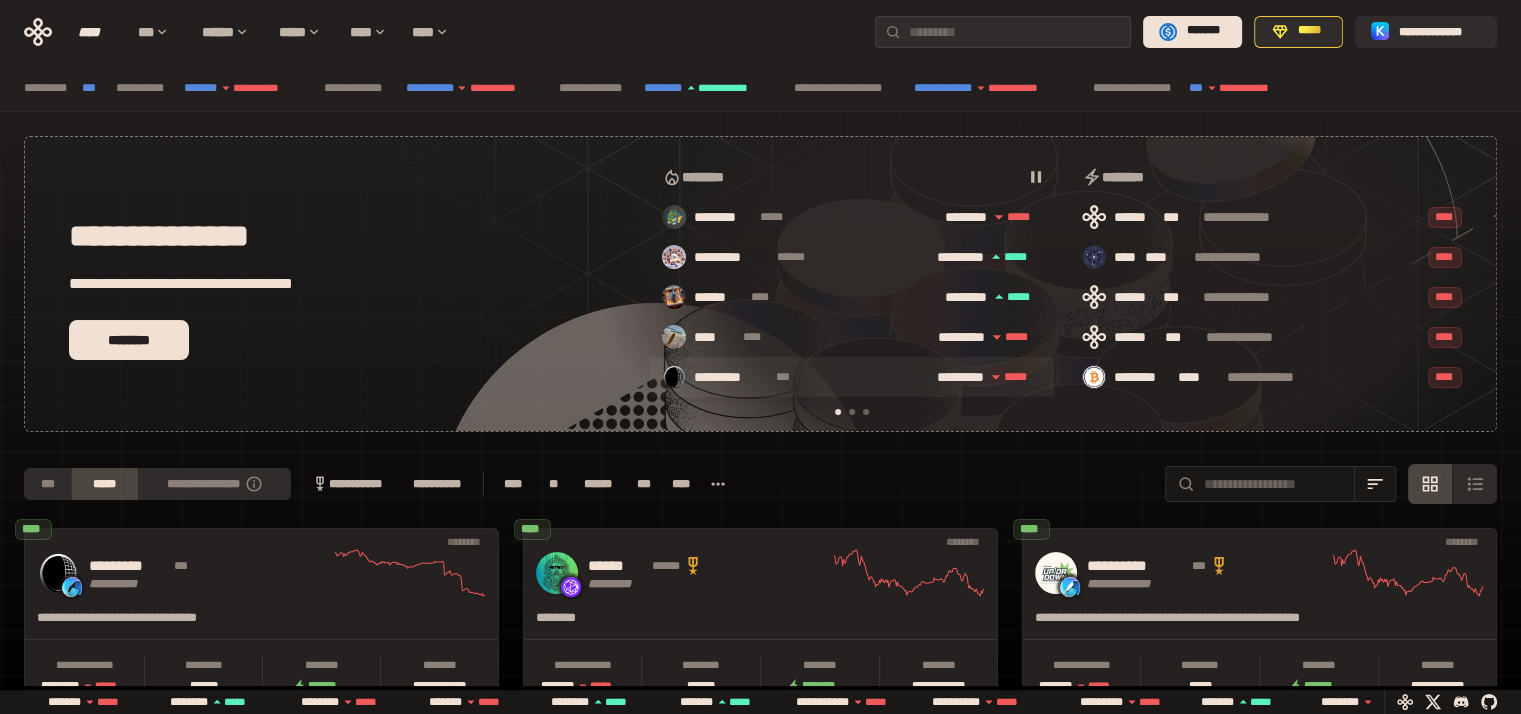 click on "***" at bounding box center [789, 377] 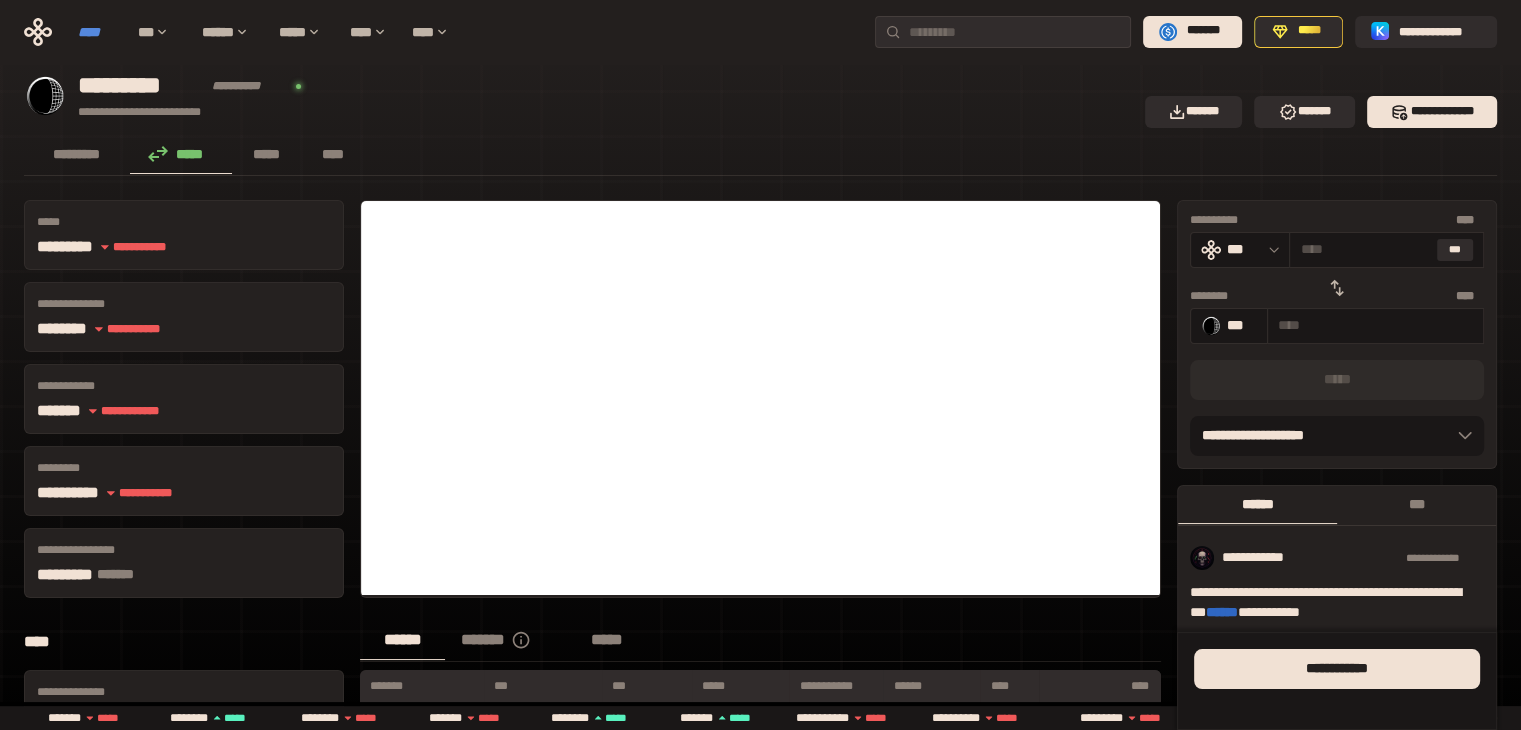 drag, startPoint x: 113, startPoint y: 36, endPoint x: 119, endPoint y: 49, distance: 14.3178215 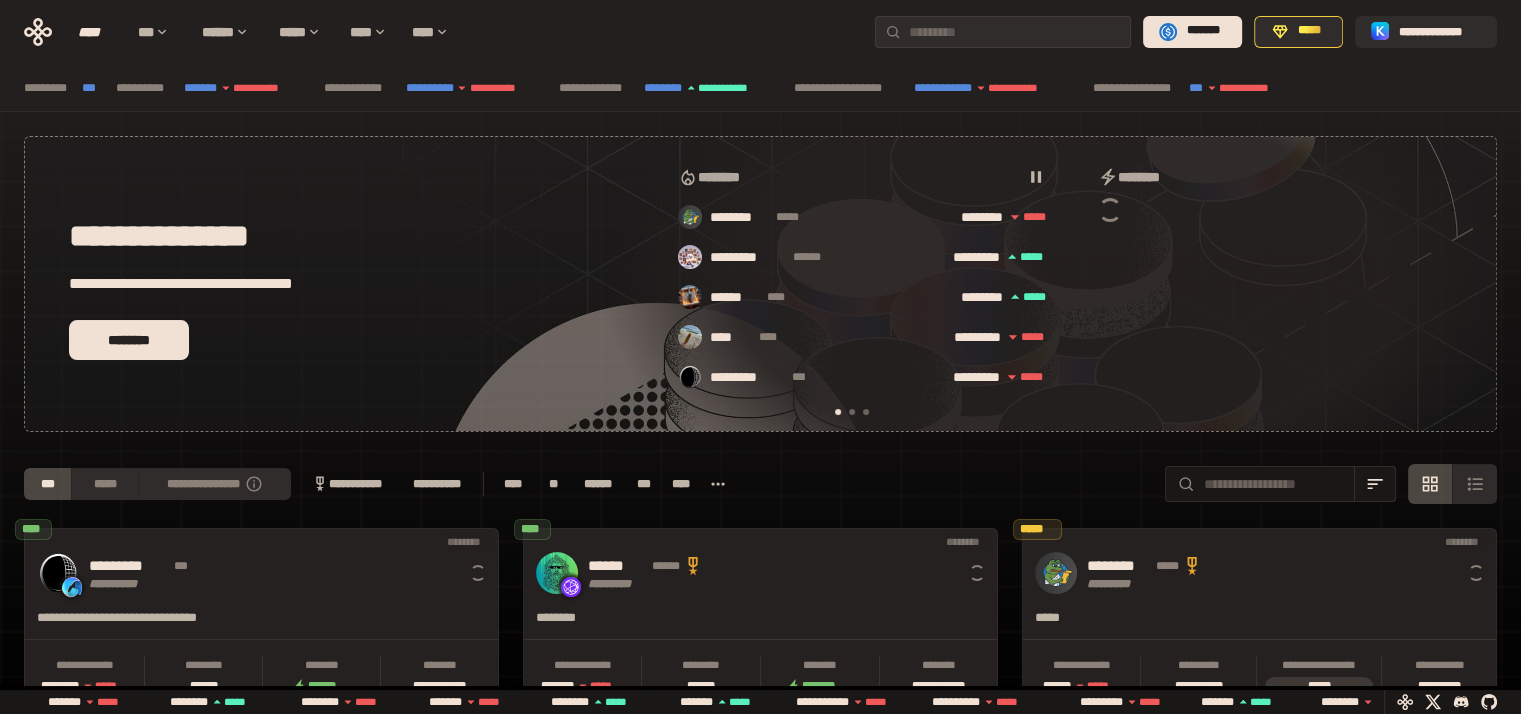 scroll, scrollTop: 0, scrollLeft: 16, axis: horizontal 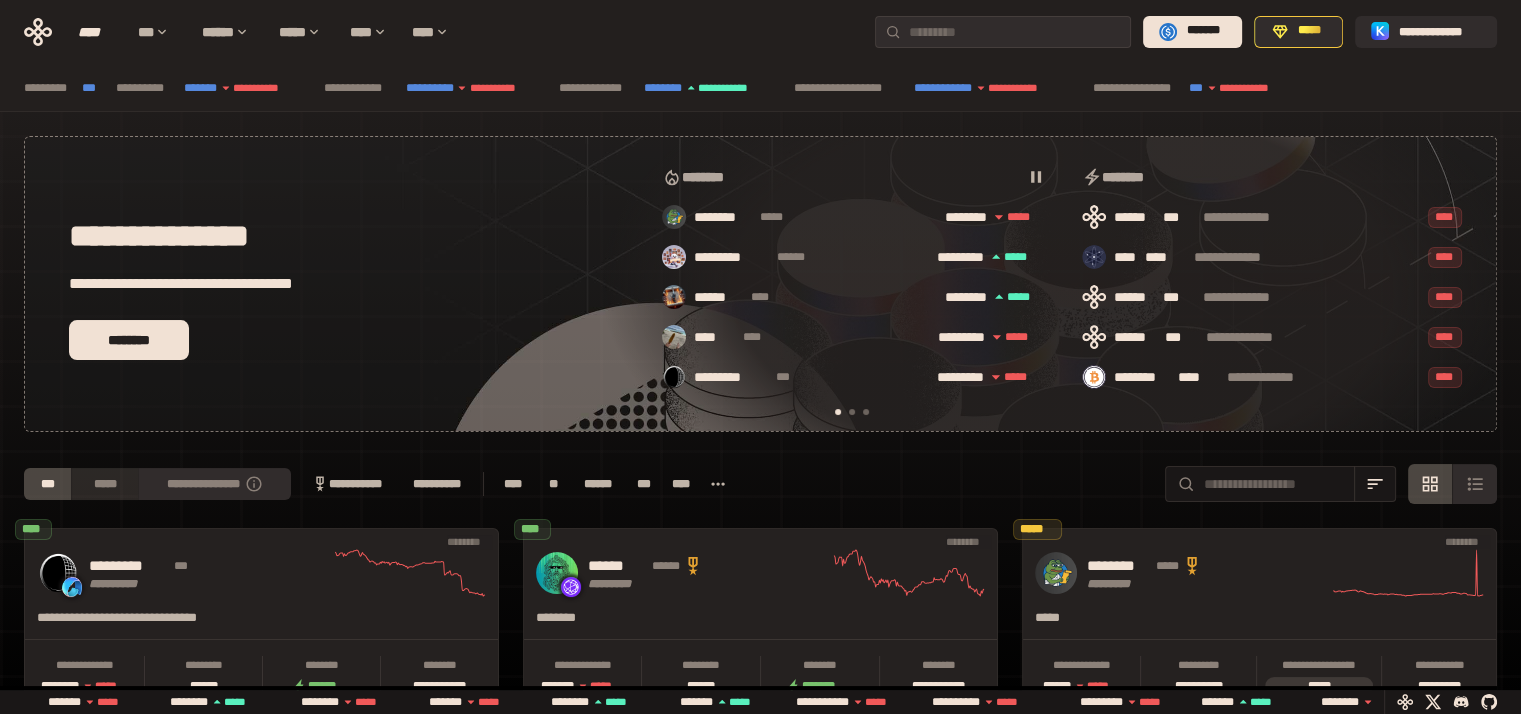 click on "*****" at bounding box center [104, 484] 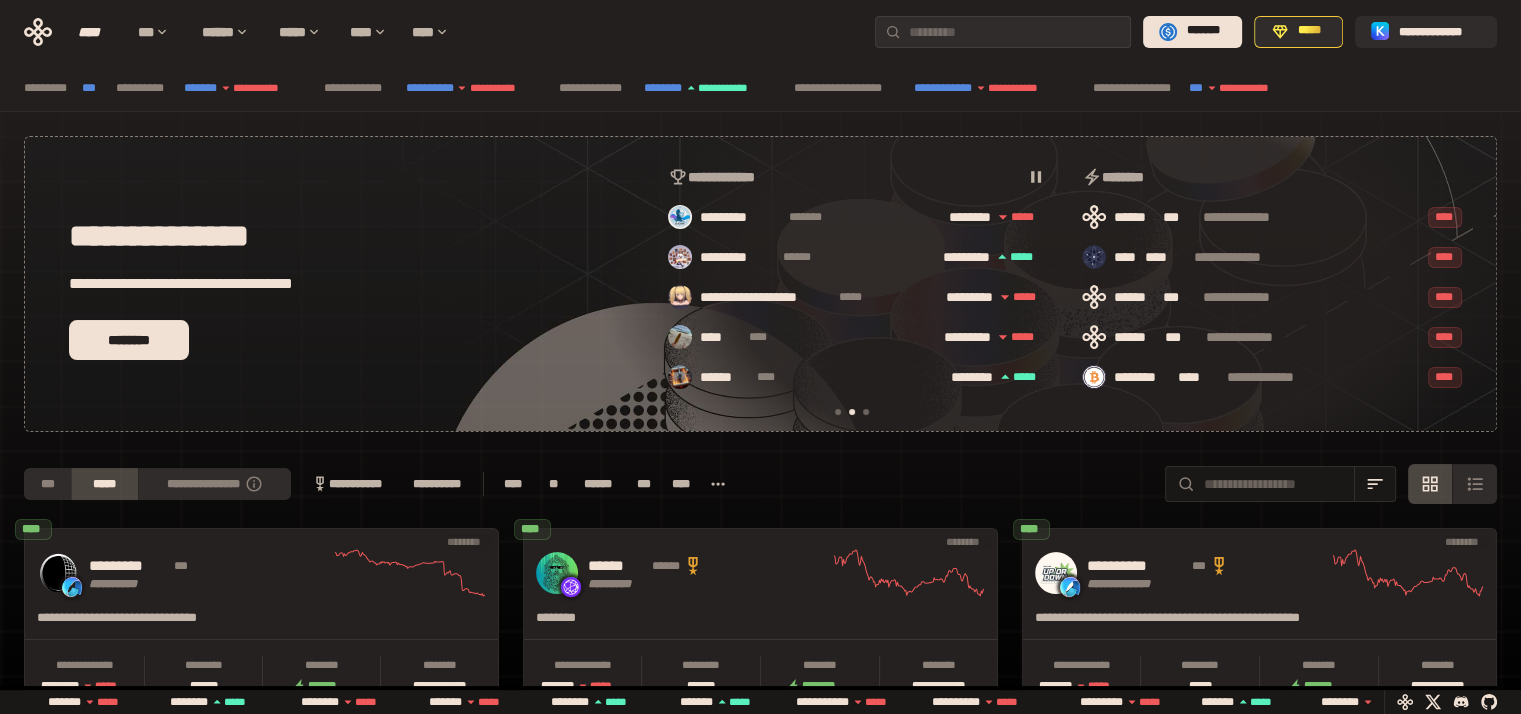 scroll, scrollTop: 0, scrollLeft: 436, axis: horizontal 